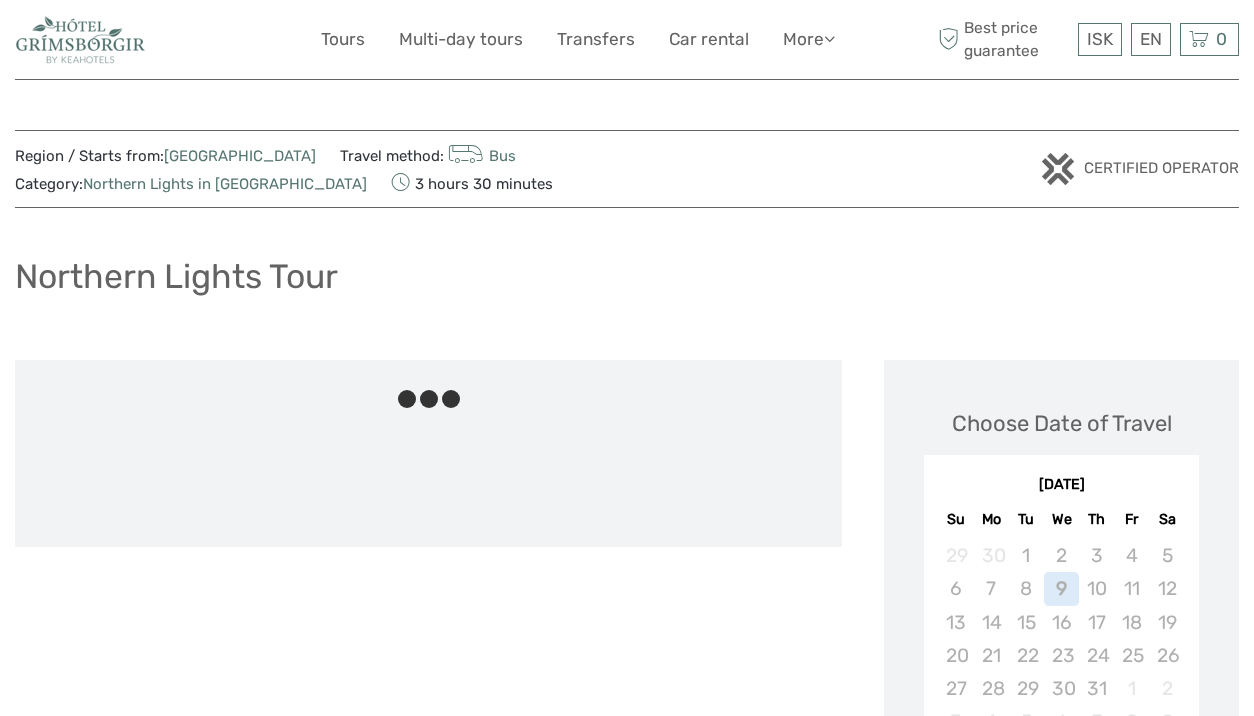 scroll, scrollTop: 0, scrollLeft: 0, axis: both 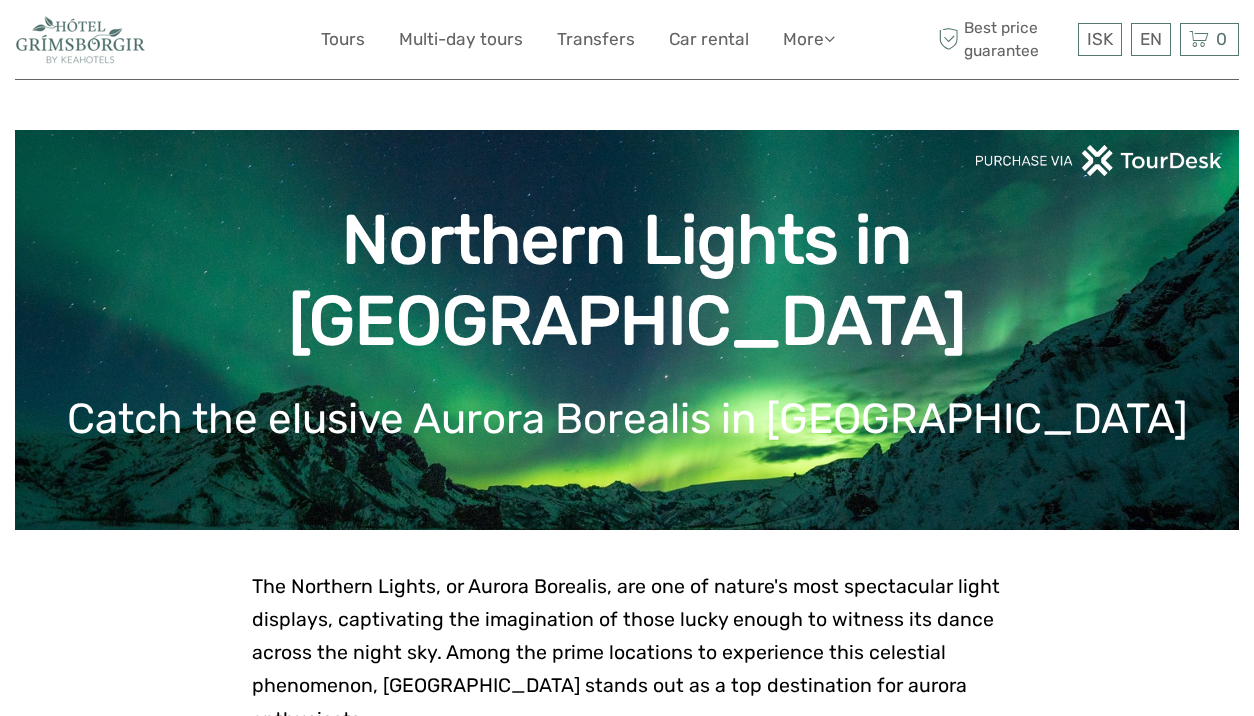 click at bounding box center (80, 39) 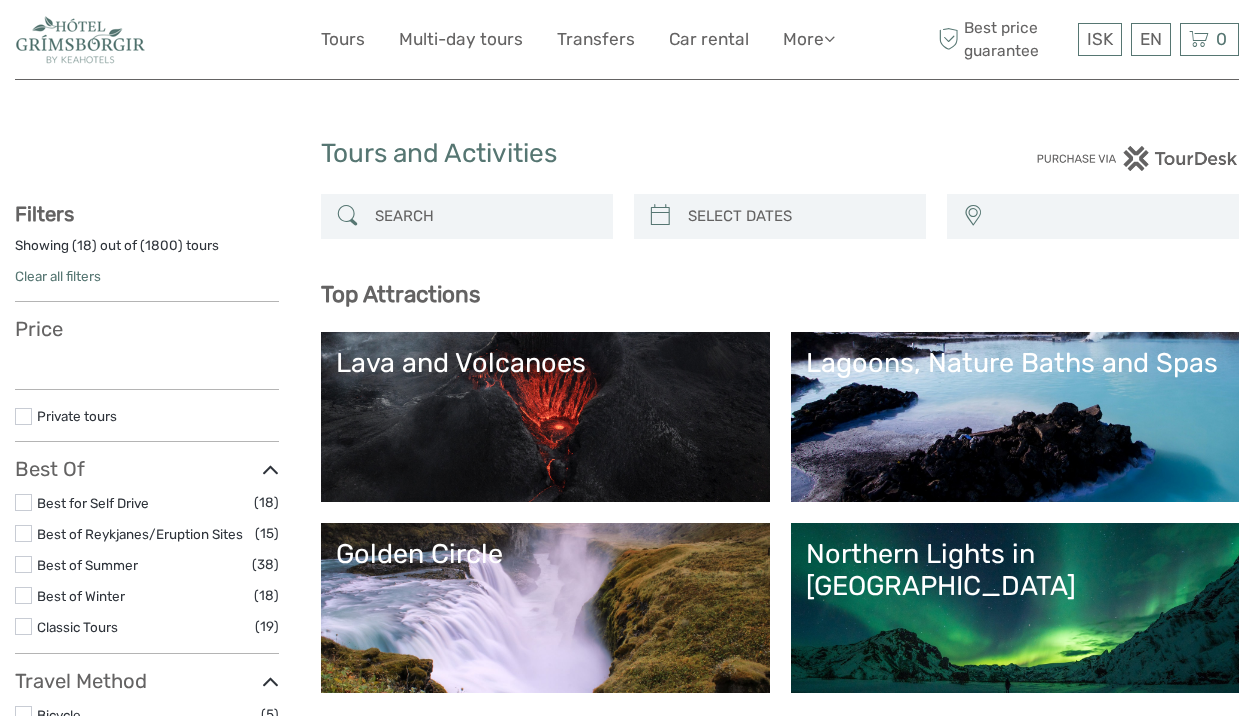 select 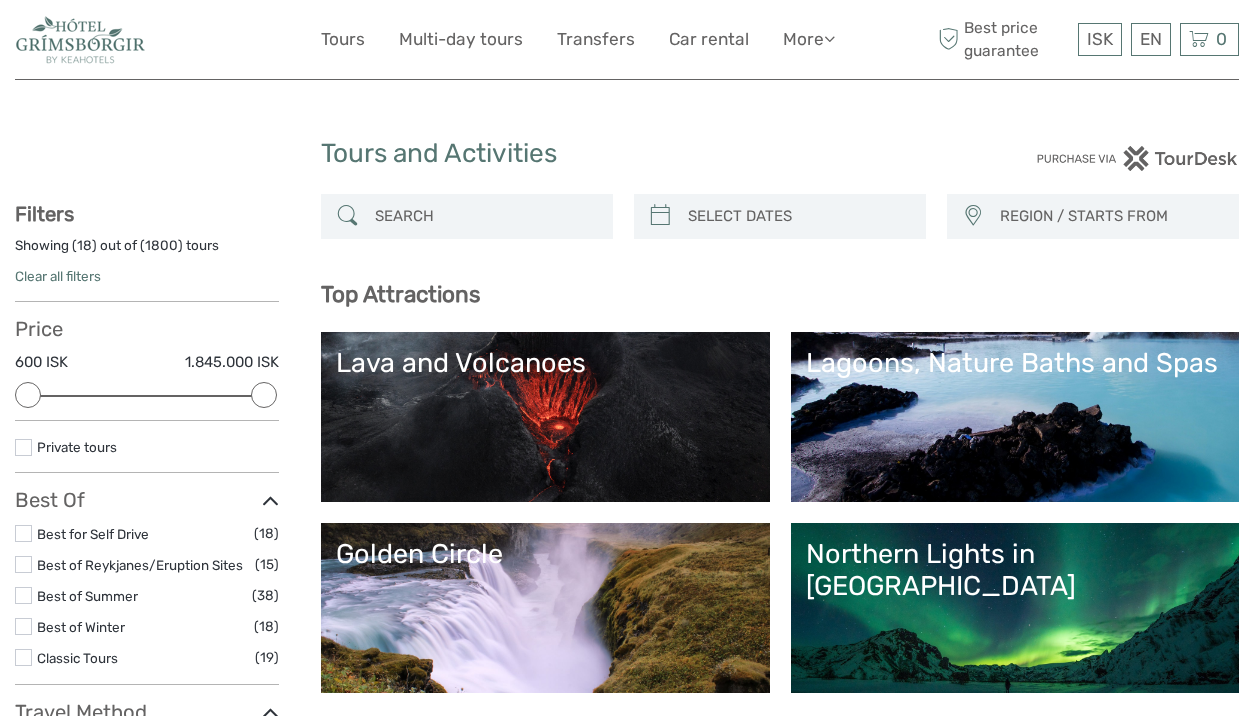 scroll, scrollTop: 0, scrollLeft: 0, axis: both 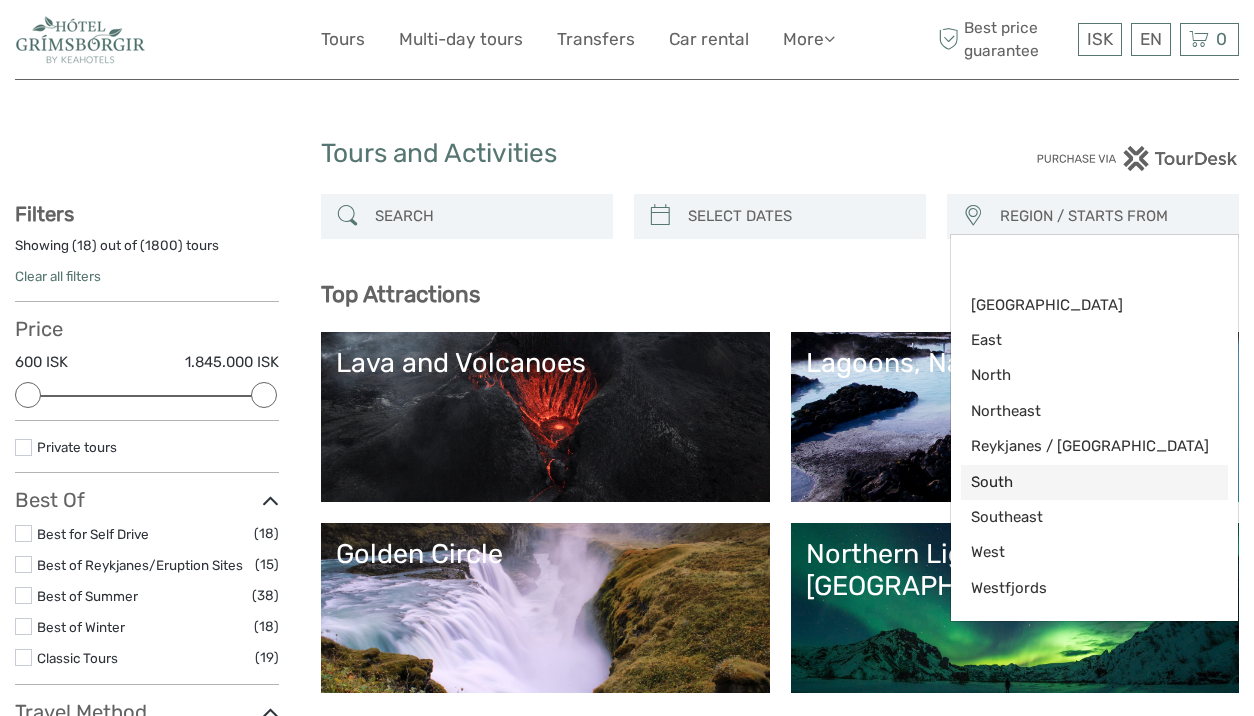 click on "South" at bounding box center [1077, 482] 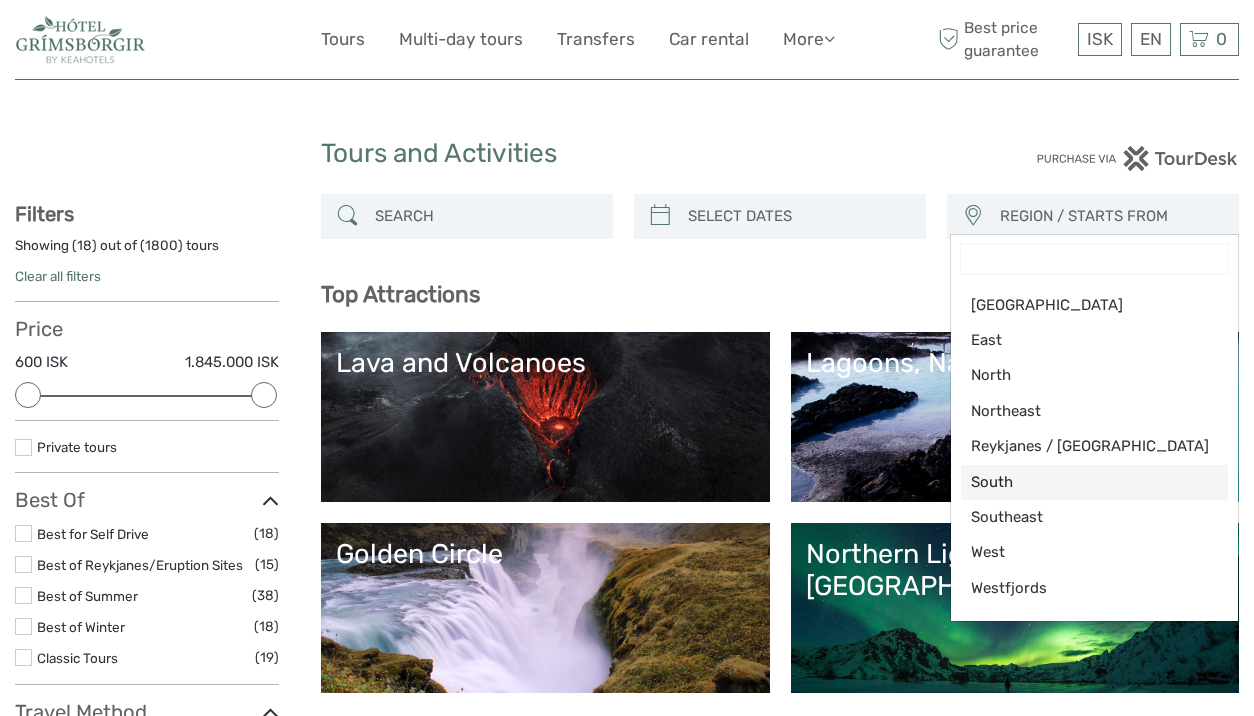 select on "South" 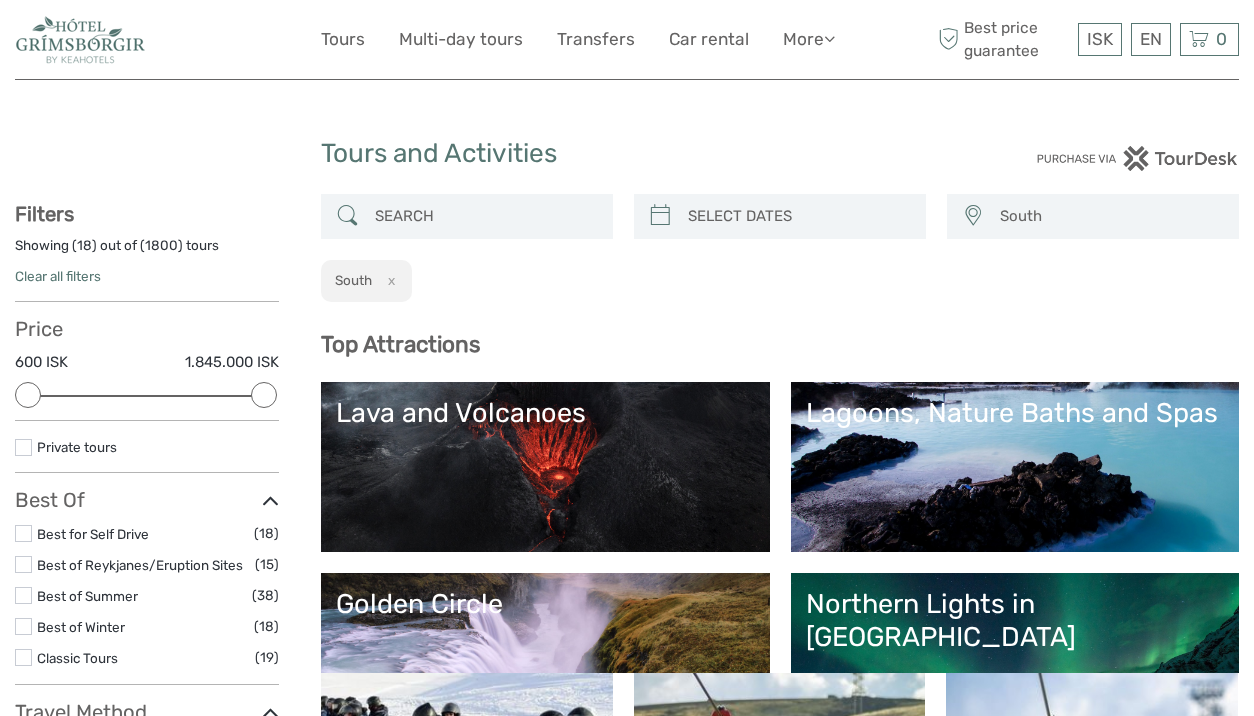 scroll, scrollTop: 81, scrollLeft: 0, axis: vertical 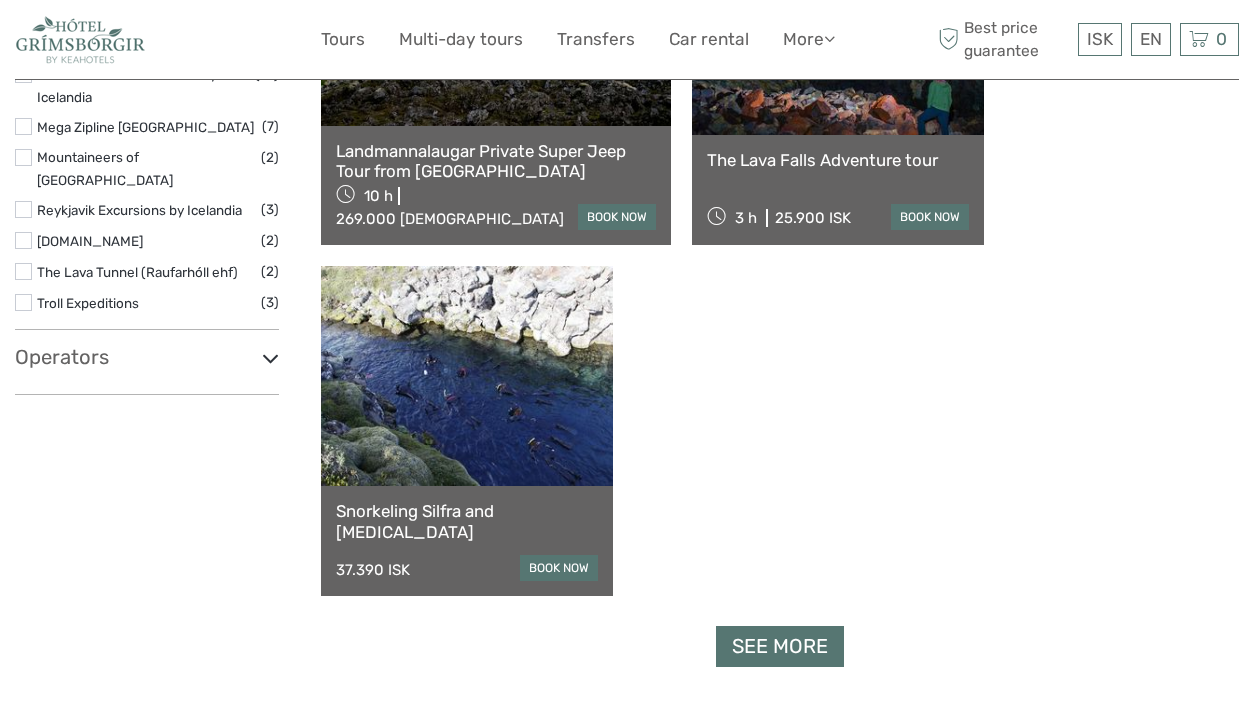 click at bounding box center (80, 39) 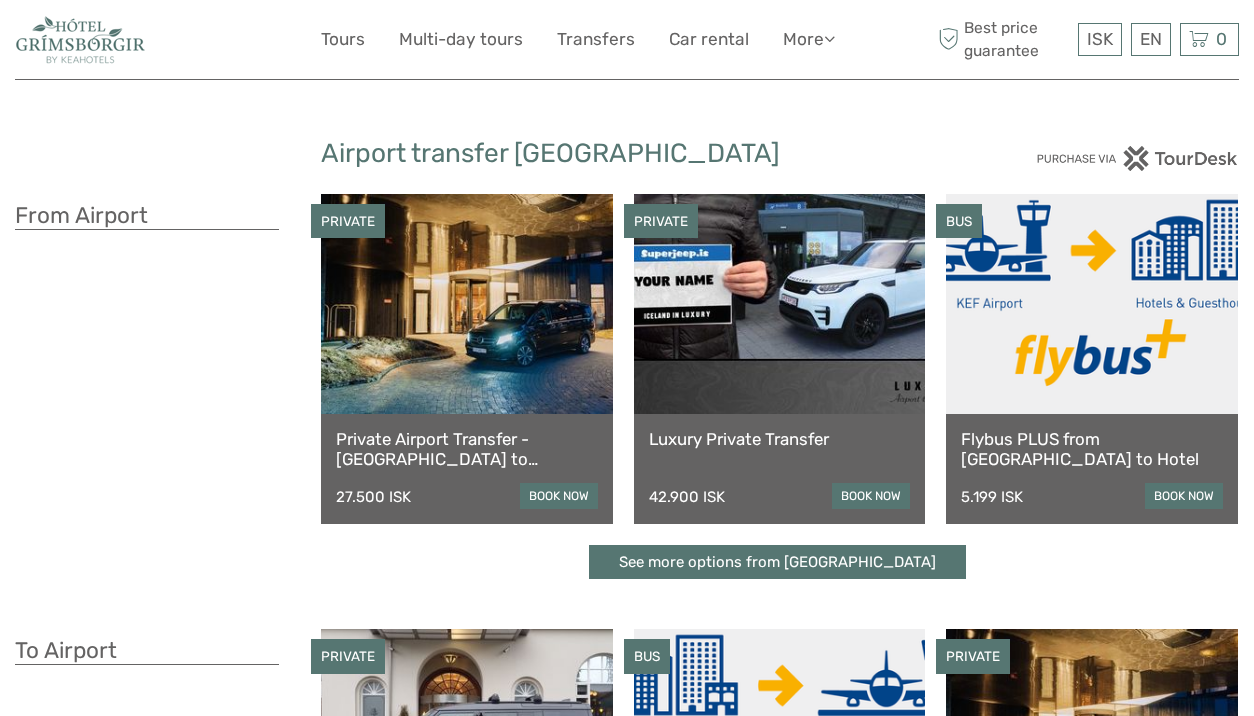 scroll, scrollTop: 0, scrollLeft: 0, axis: both 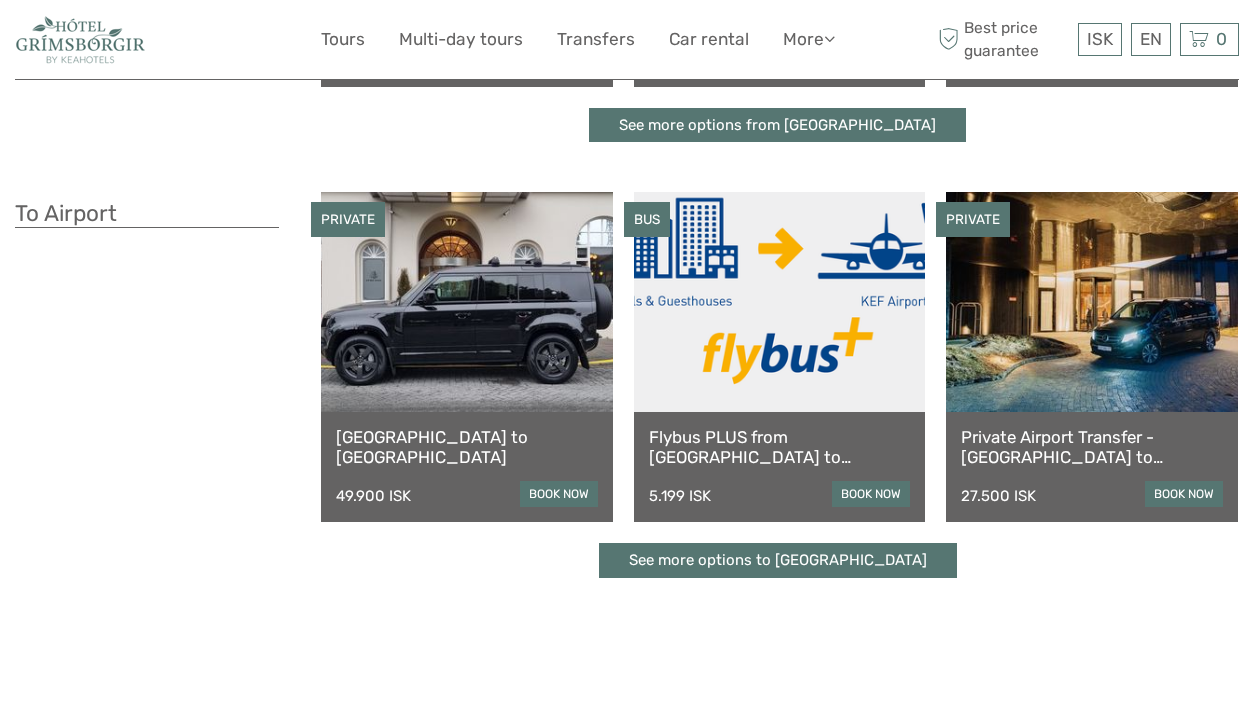click at bounding box center (467, 302) 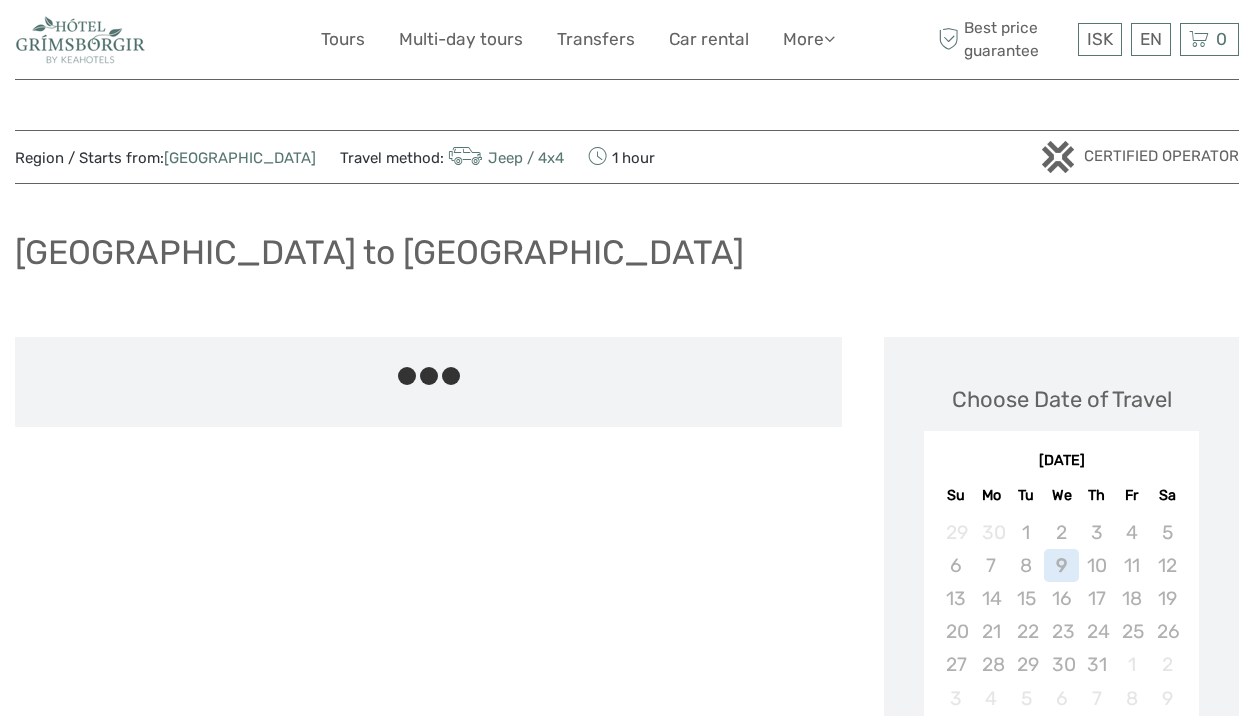 scroll, scrollTop: 0, scrollLeft: 0, axis: both 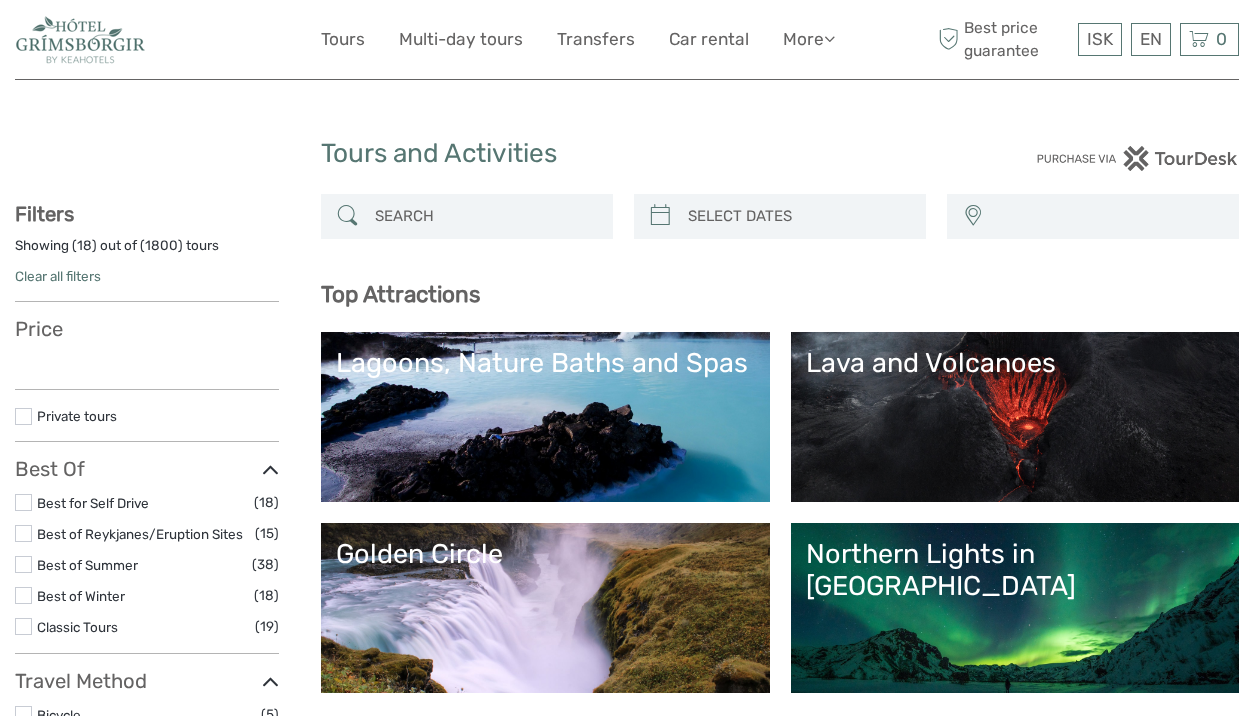 select 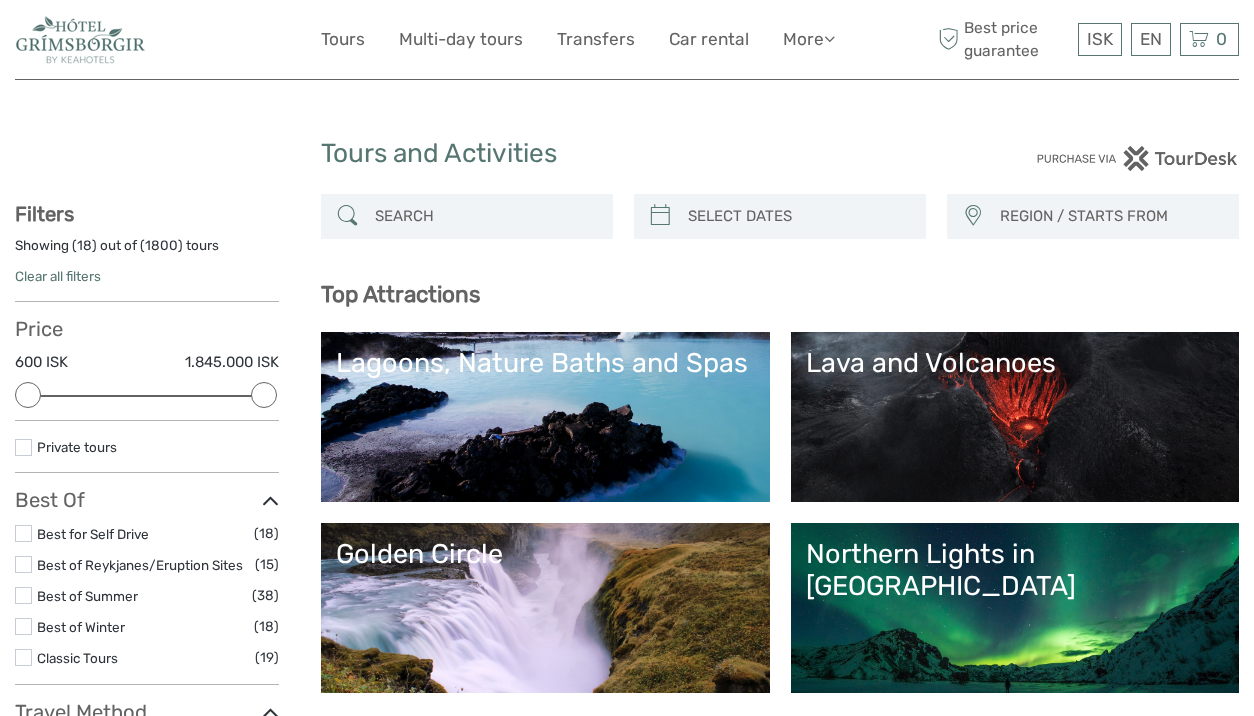 scroll, scrollTop: 0, scrollLeft: 0, axis: both 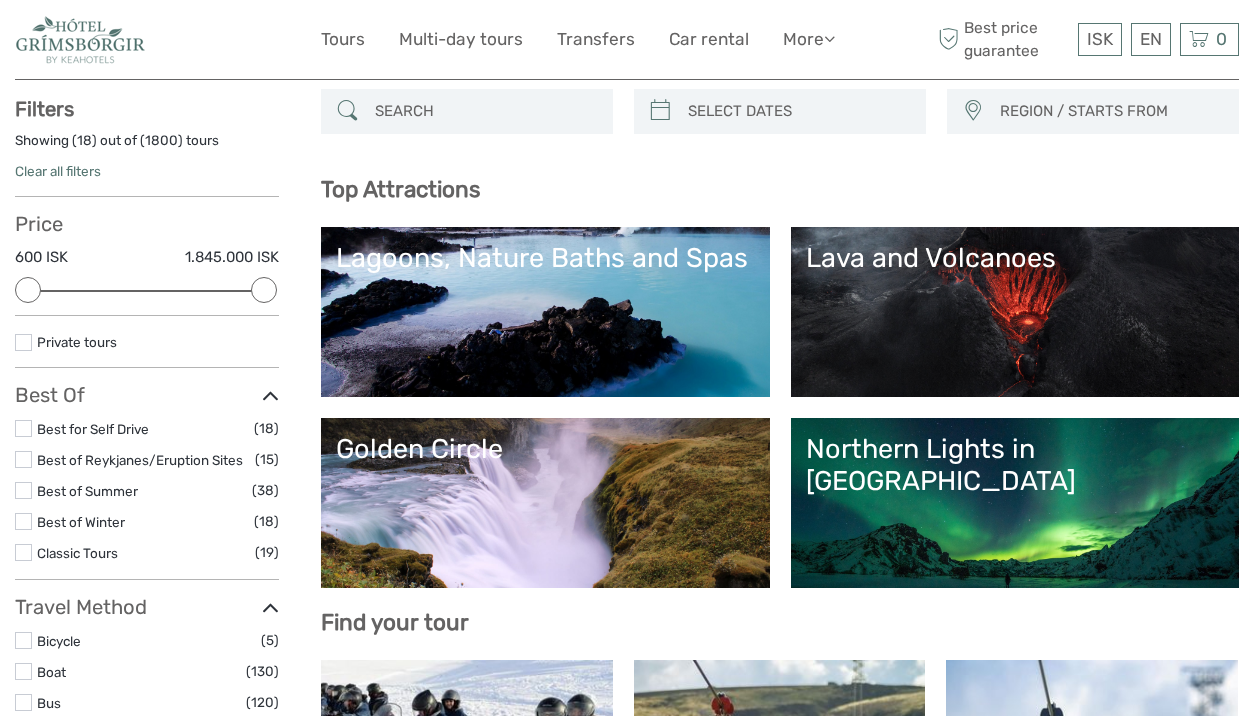 click on "Northern Lights in [GEOGRAPHIC_DATA]" at bounding box center (1015, 465) 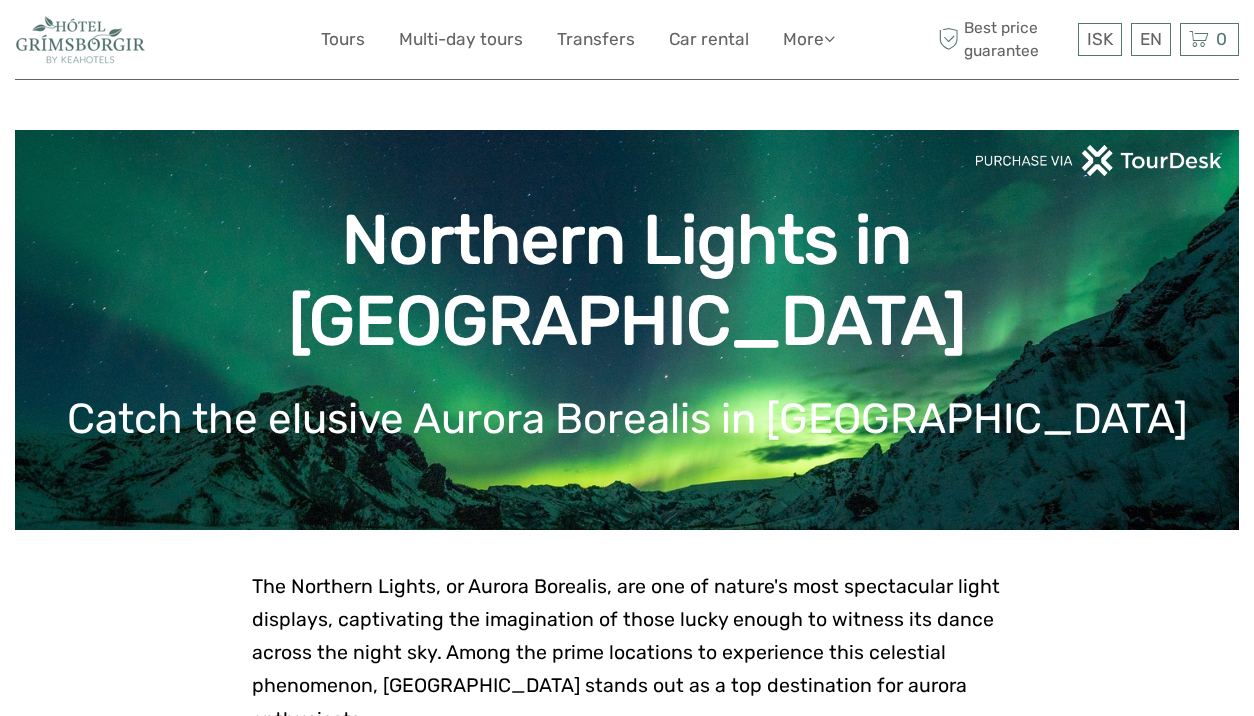 scroll, scrollTop: 0, scrollLeft: 0, axis: both 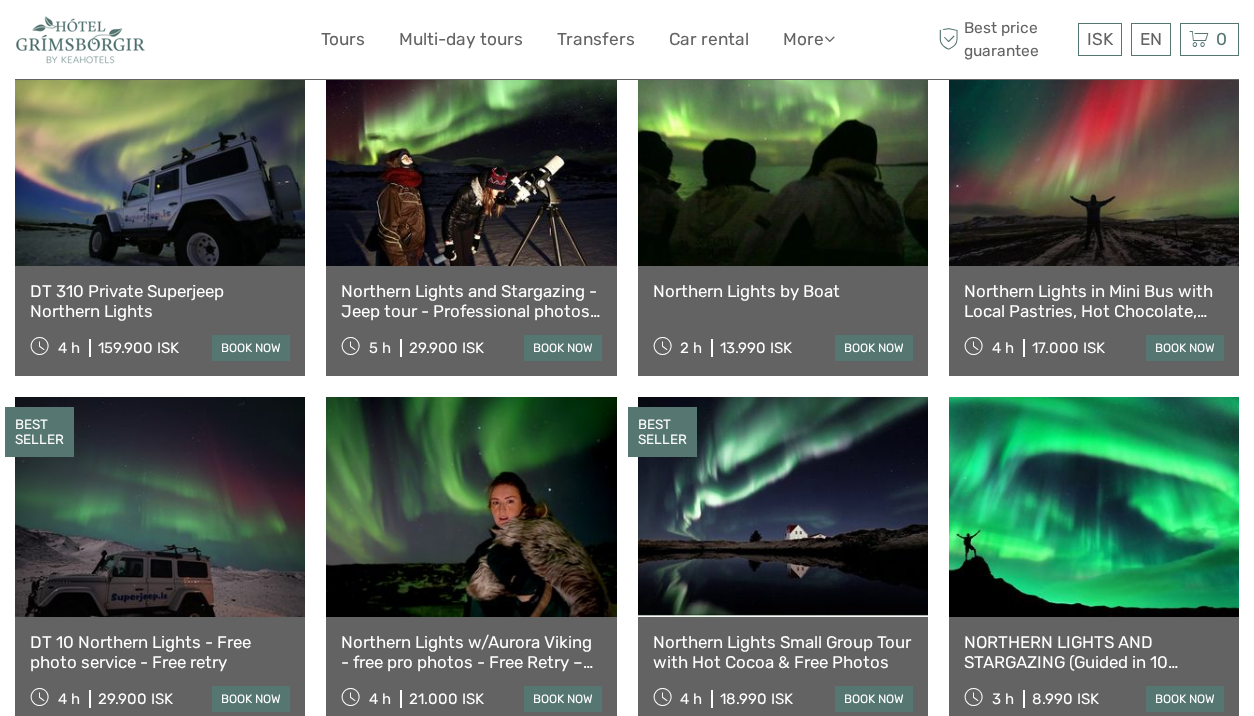 click at bounding box center (783, 507) 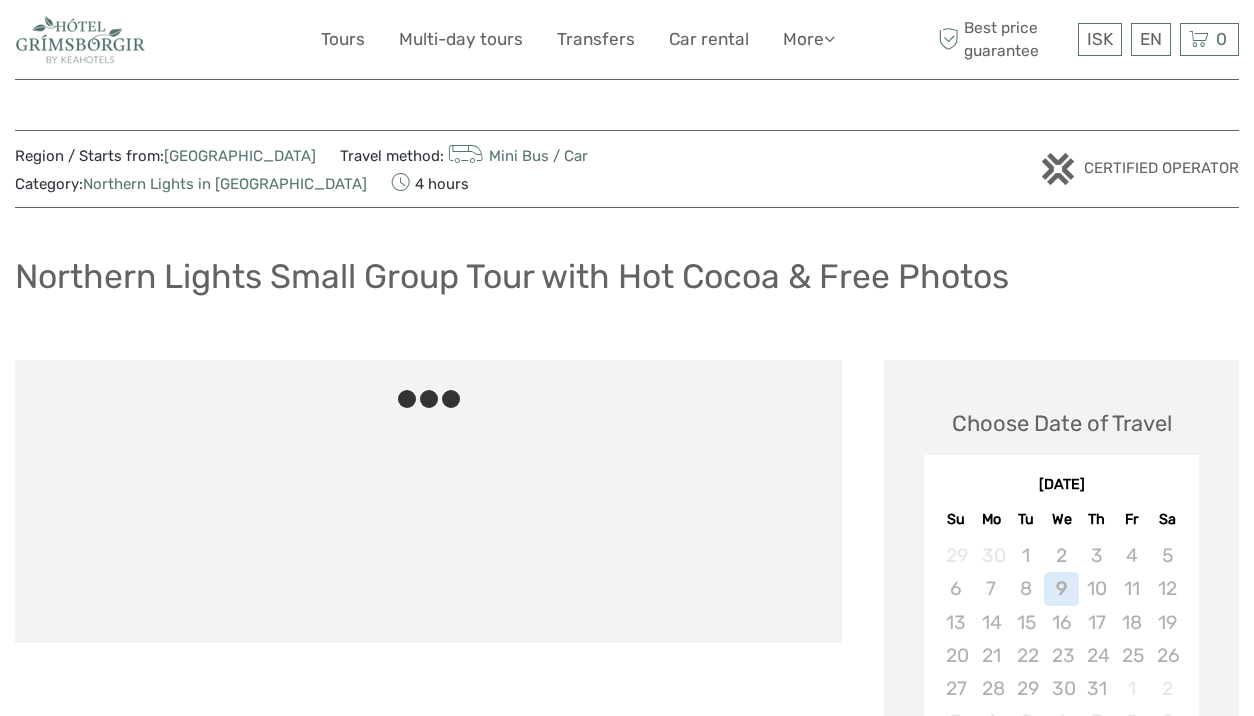 scroll, scrollTop: 0, scrollLeft: 0, axis: both 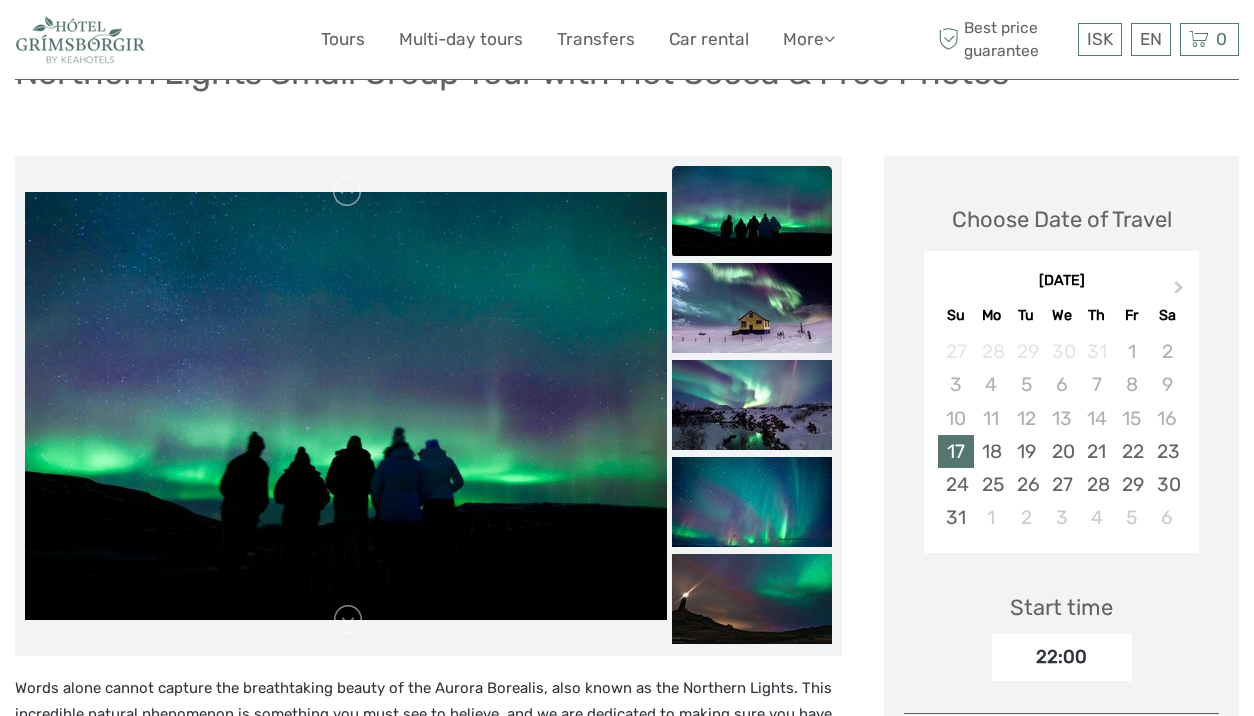 click at bounding box center (346, 406) 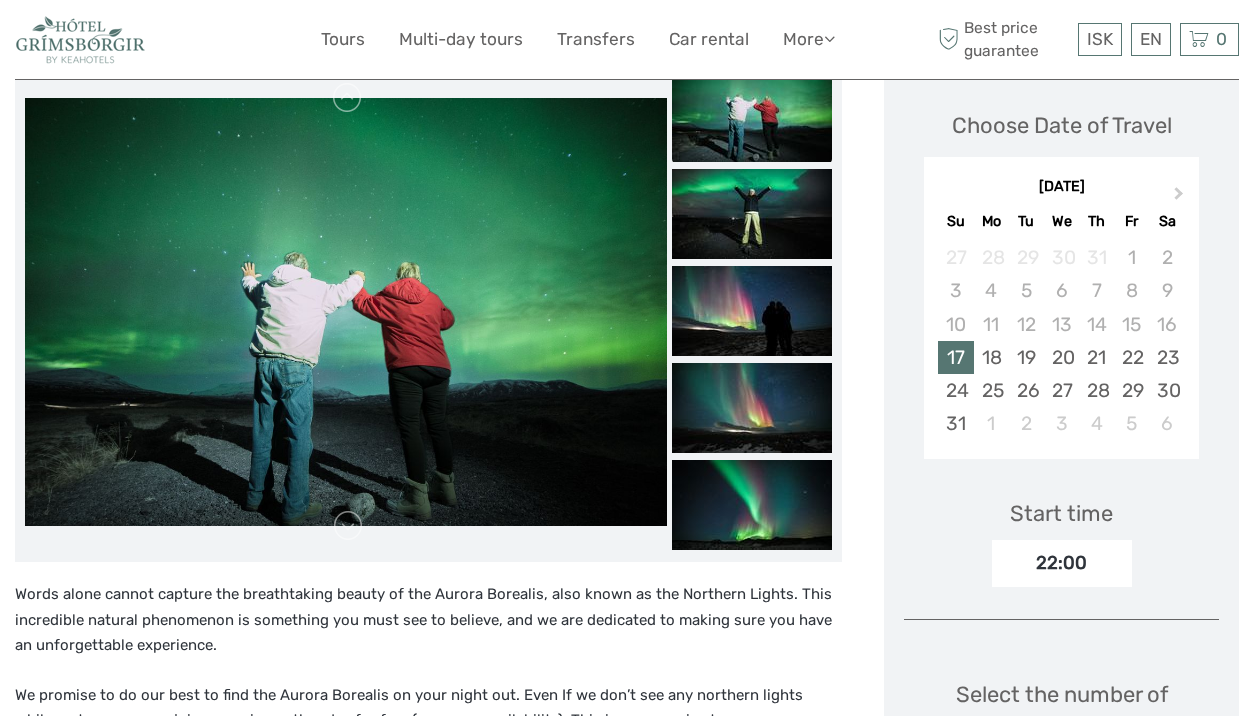 scroll, scrollTop: 294, scrollLeft: 0, axis: vertical 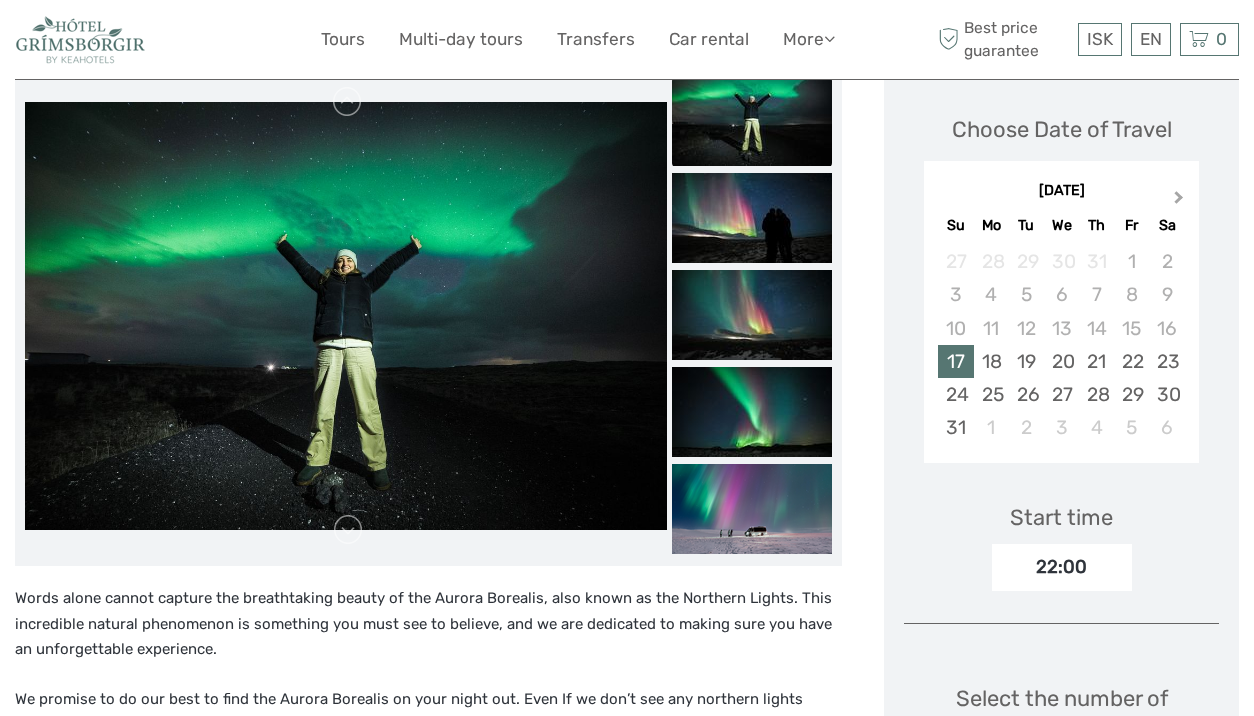 click on "Next Month" at bounding box center (1181, 202) 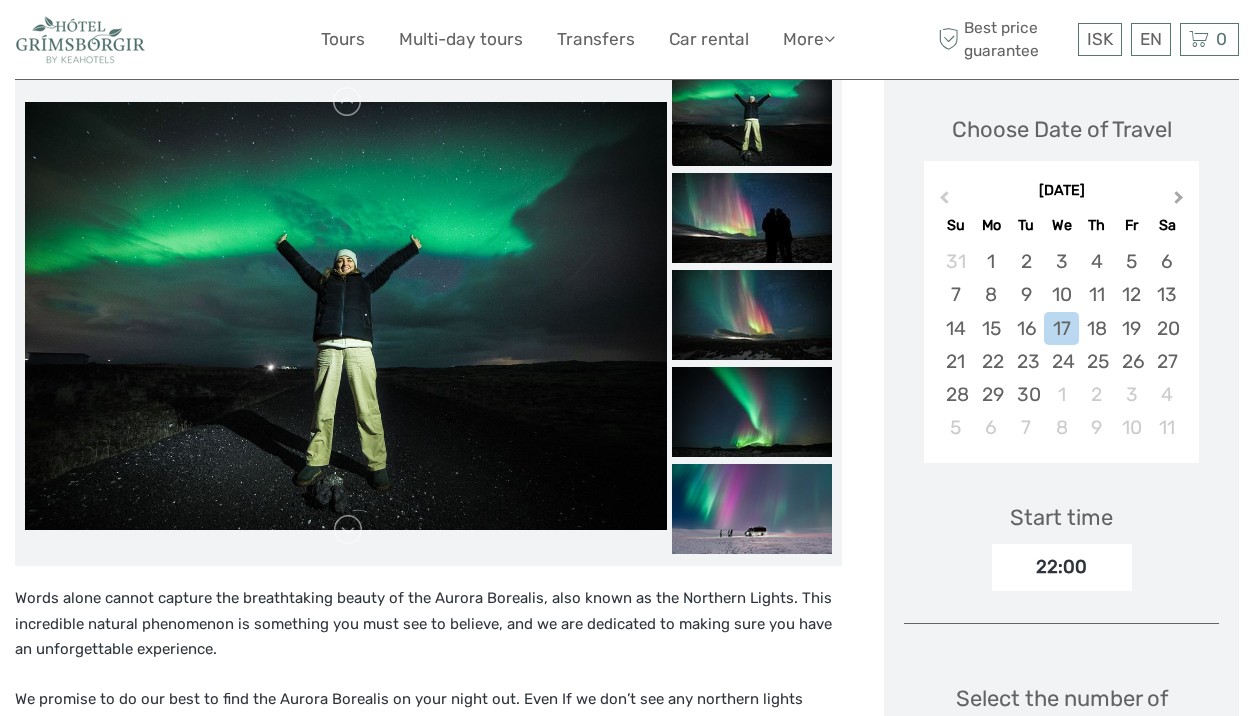 click on "Next Month" at bounding box center [1181, 202] 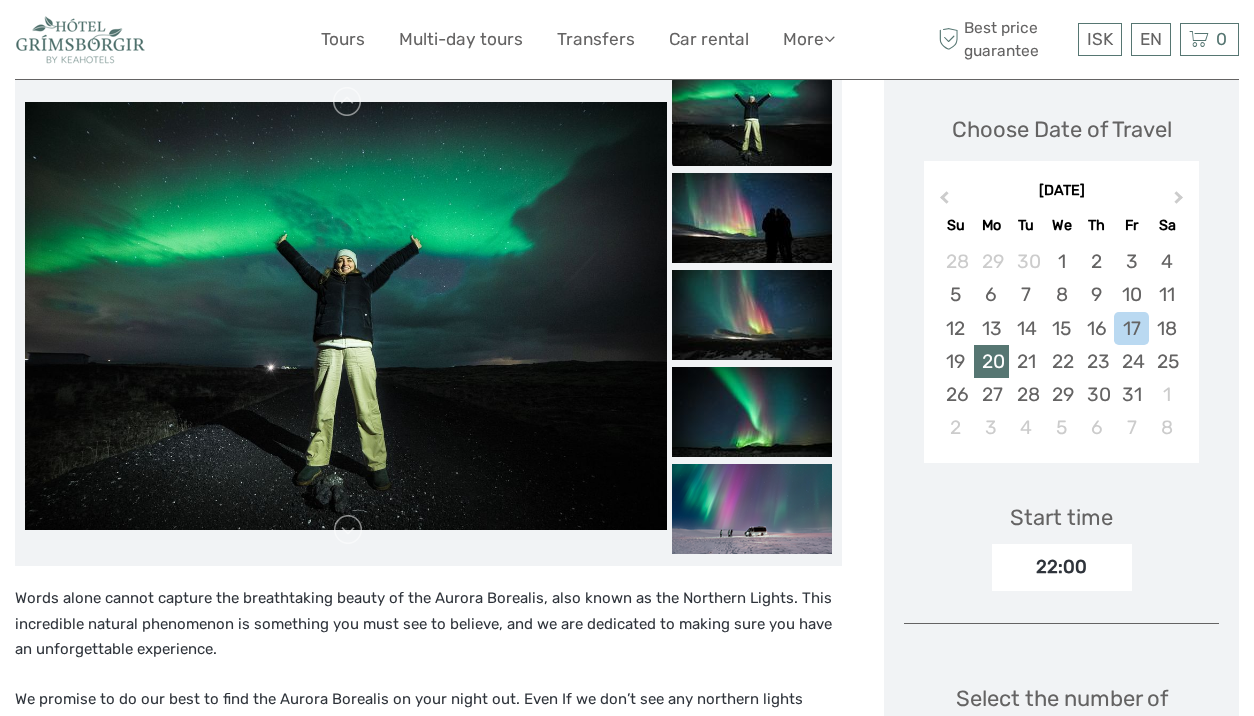 click on "20" at bounding box center (991, 361) 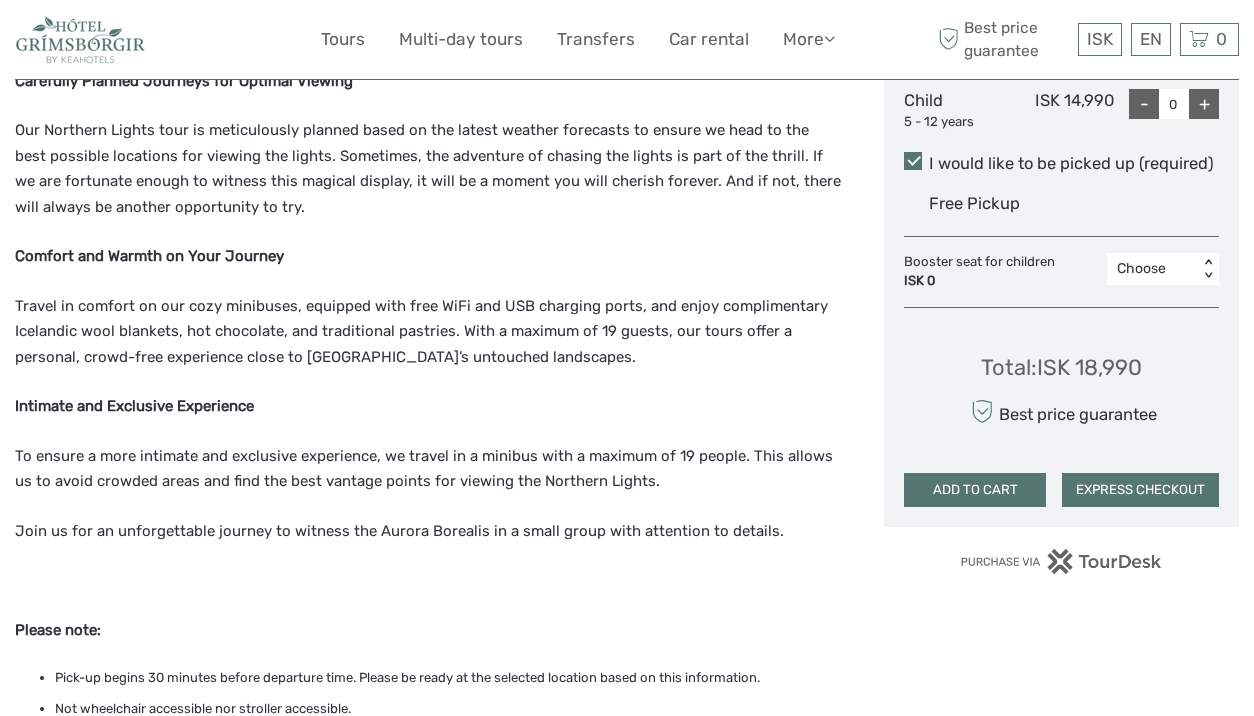 scroll, scrollTop: 1068, scrollLeft: 0, axis: vertical 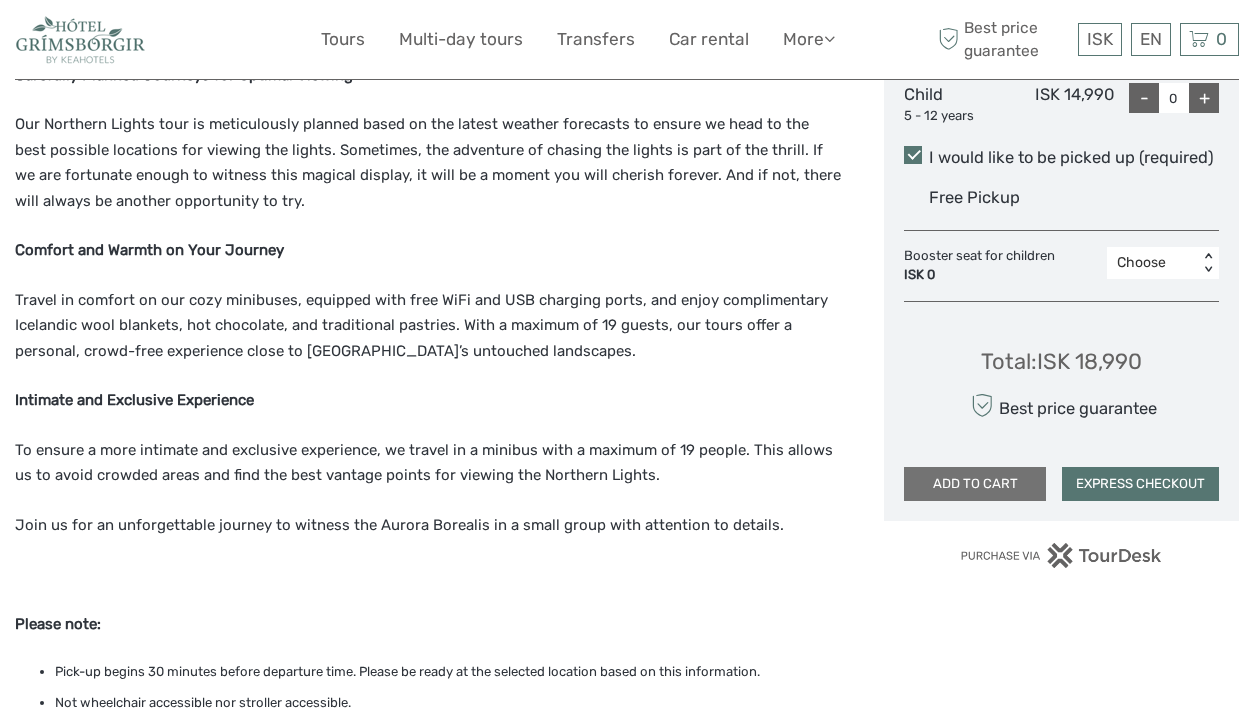click on "ADD TO CART" at bounding box center [975, 484] 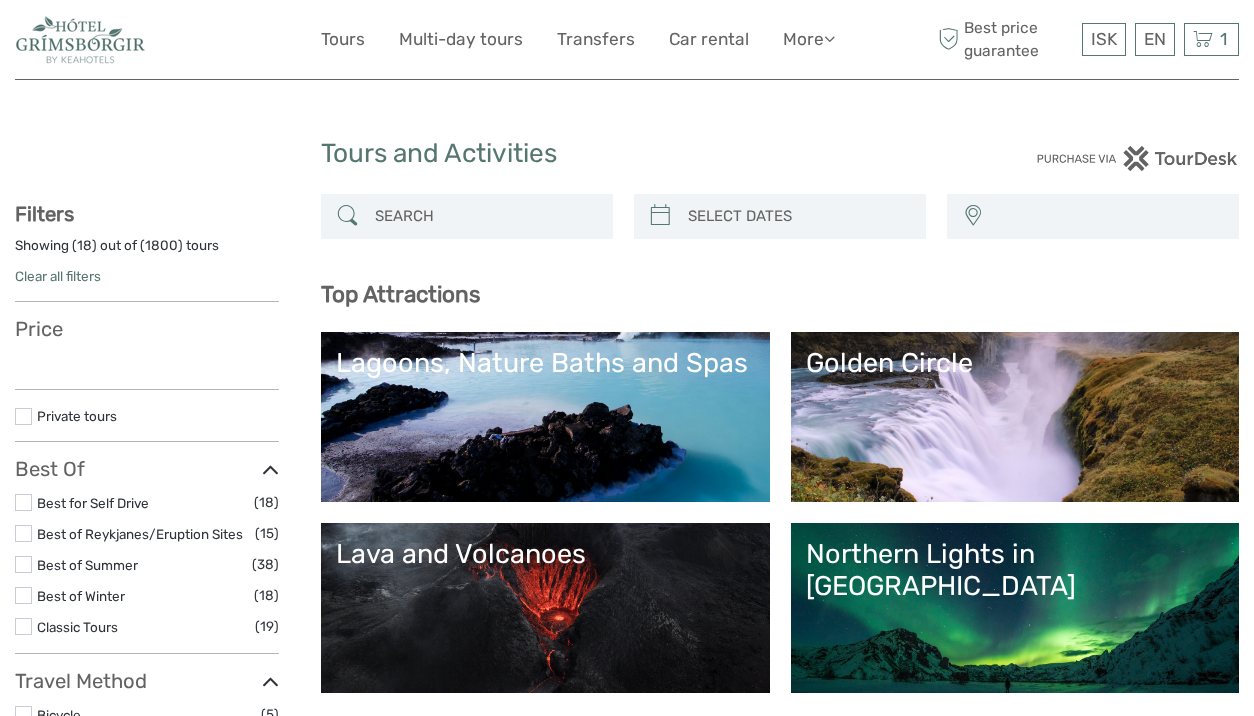 select 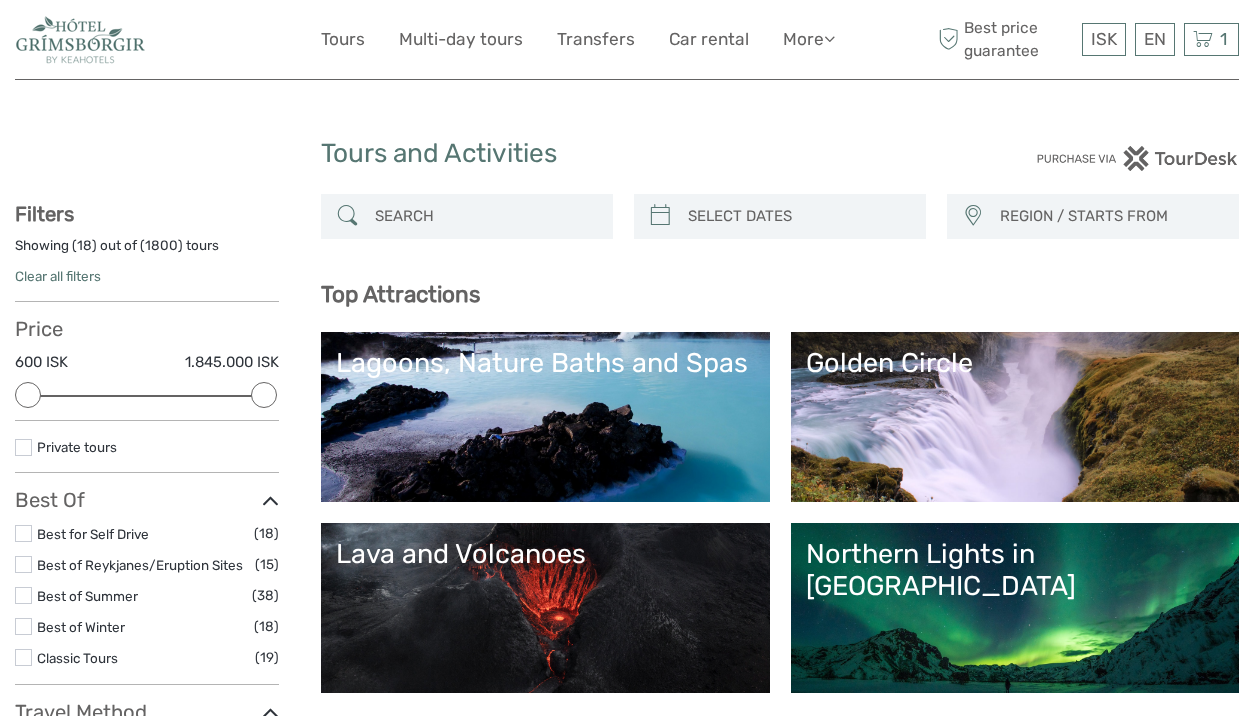 scroll, scrollTop: 0, scrollLeft: 0, axis: both 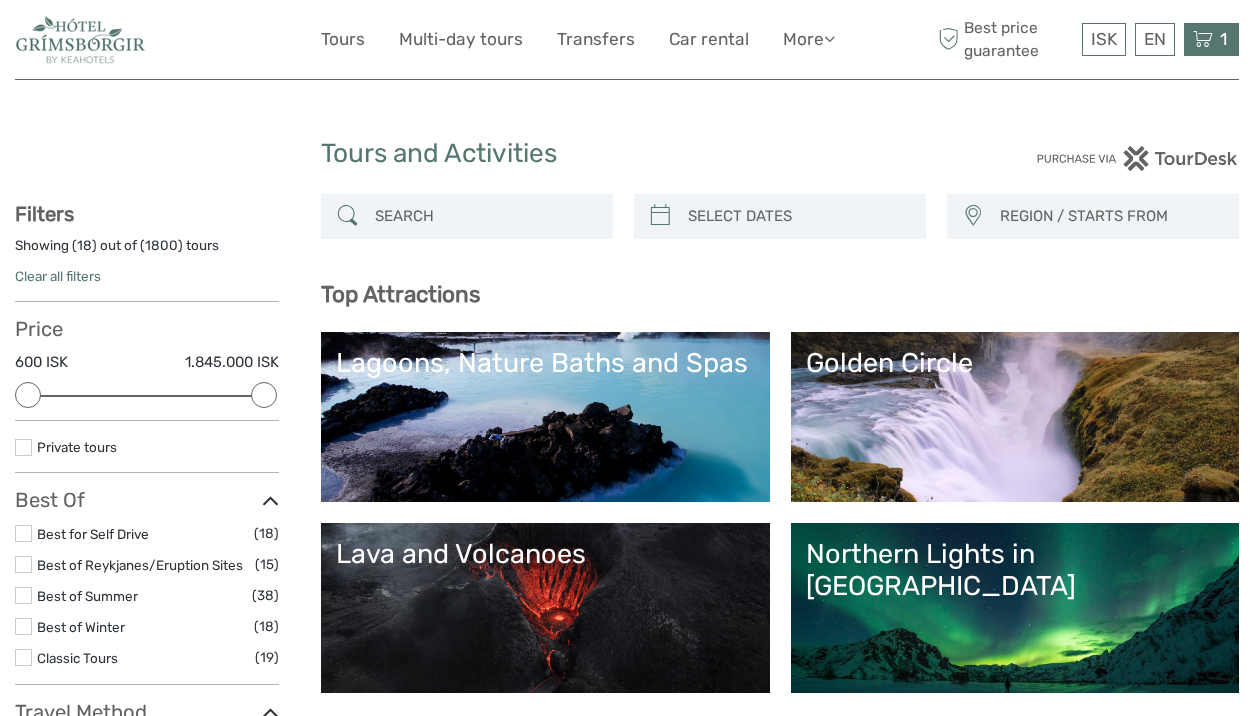 click at bounding box center (1203, 39) 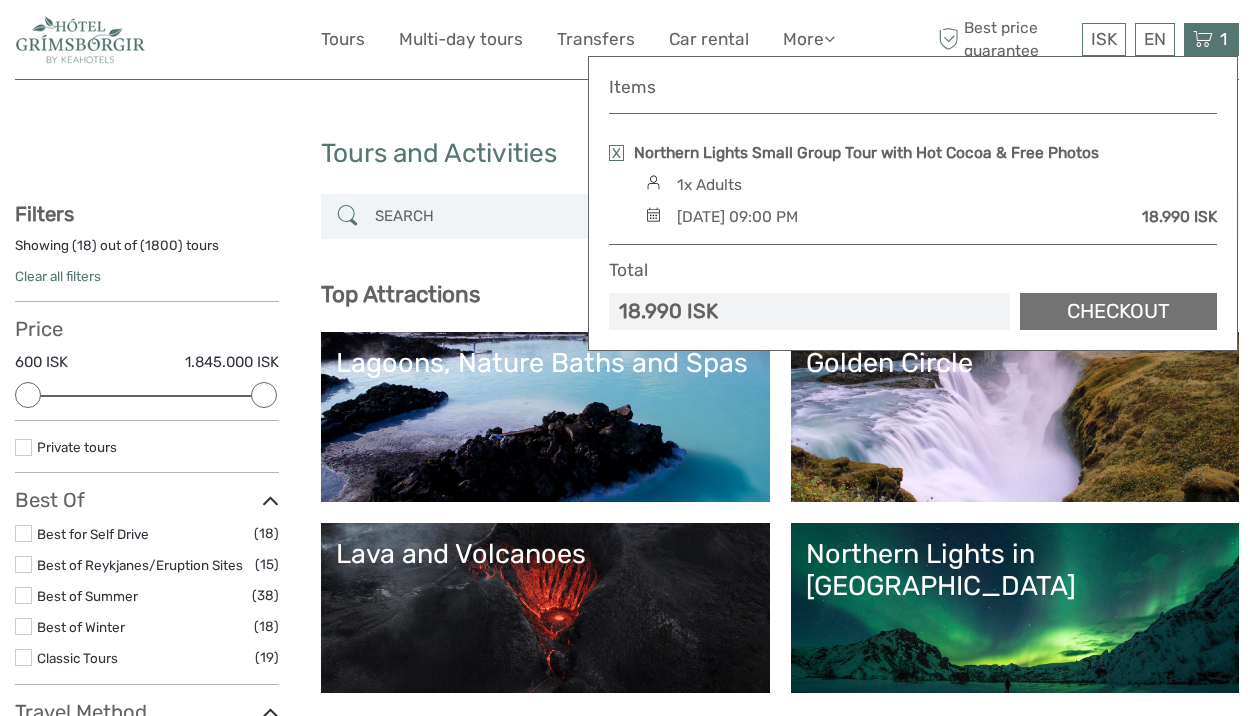 click on "Checkout" at bounding box center [1118, 311] 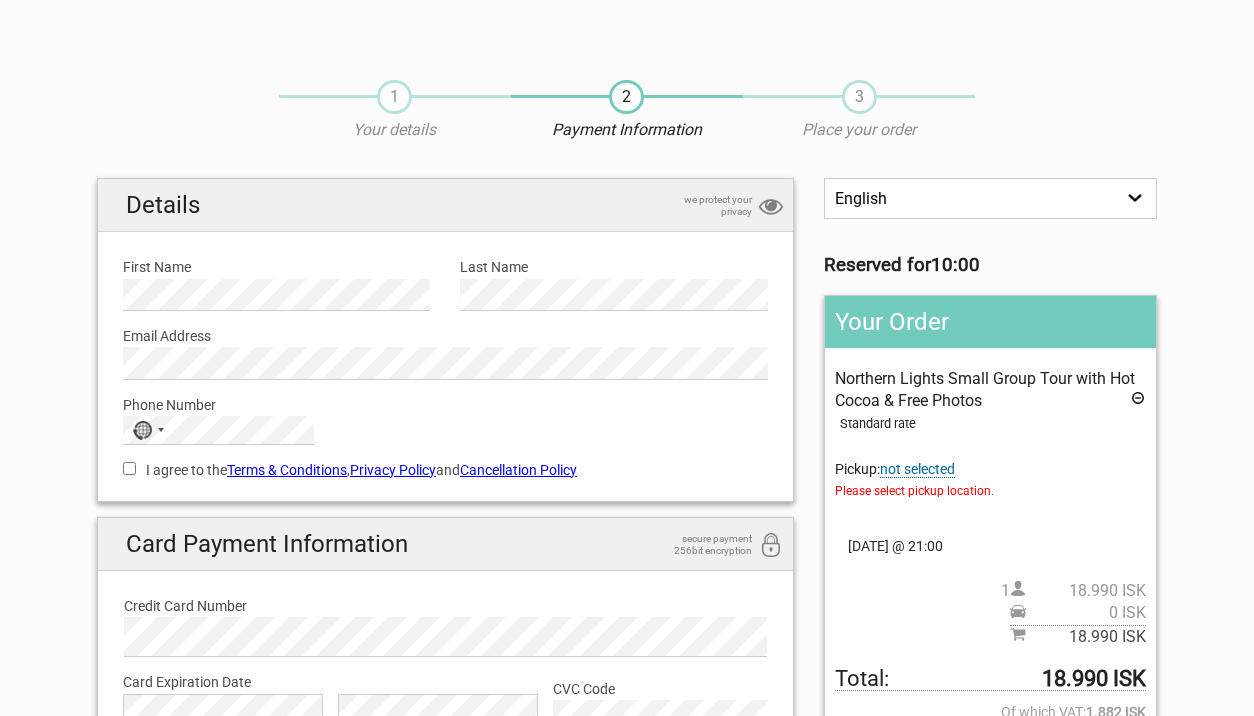 scroll, scrollTop: 0, scrollLeft: 0, axis: both 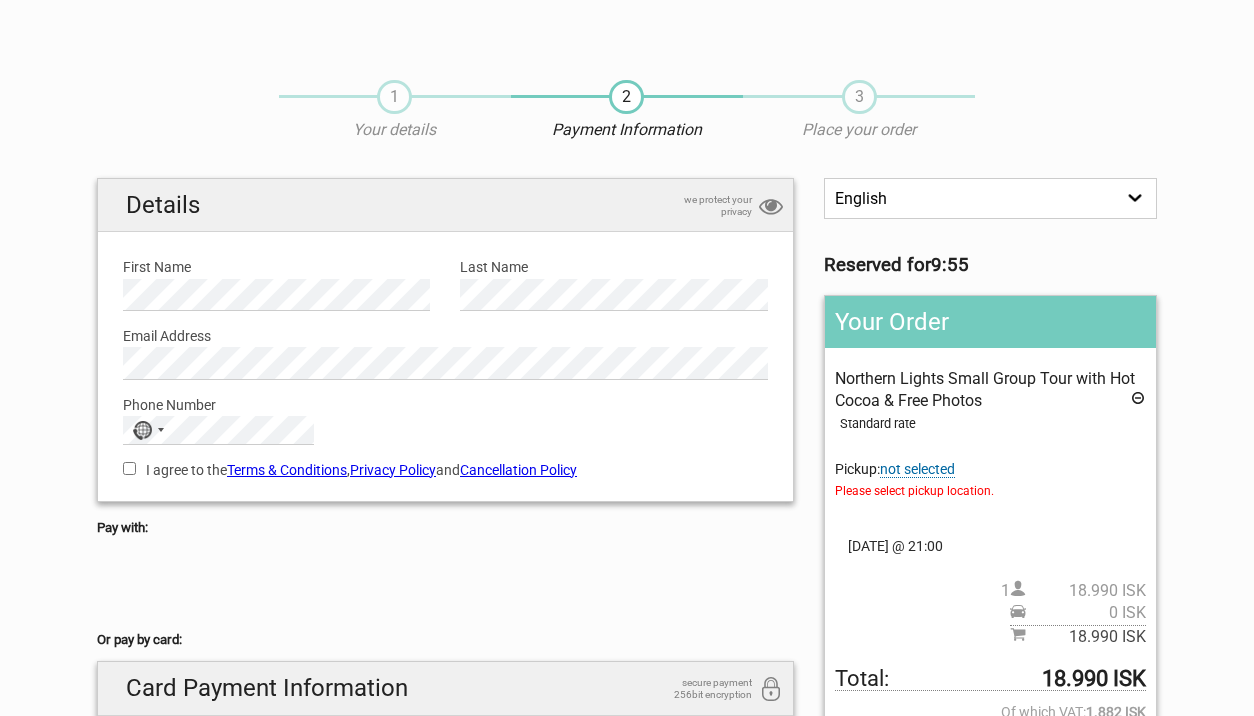 click on "not selected" at bounding box center (917, 469) 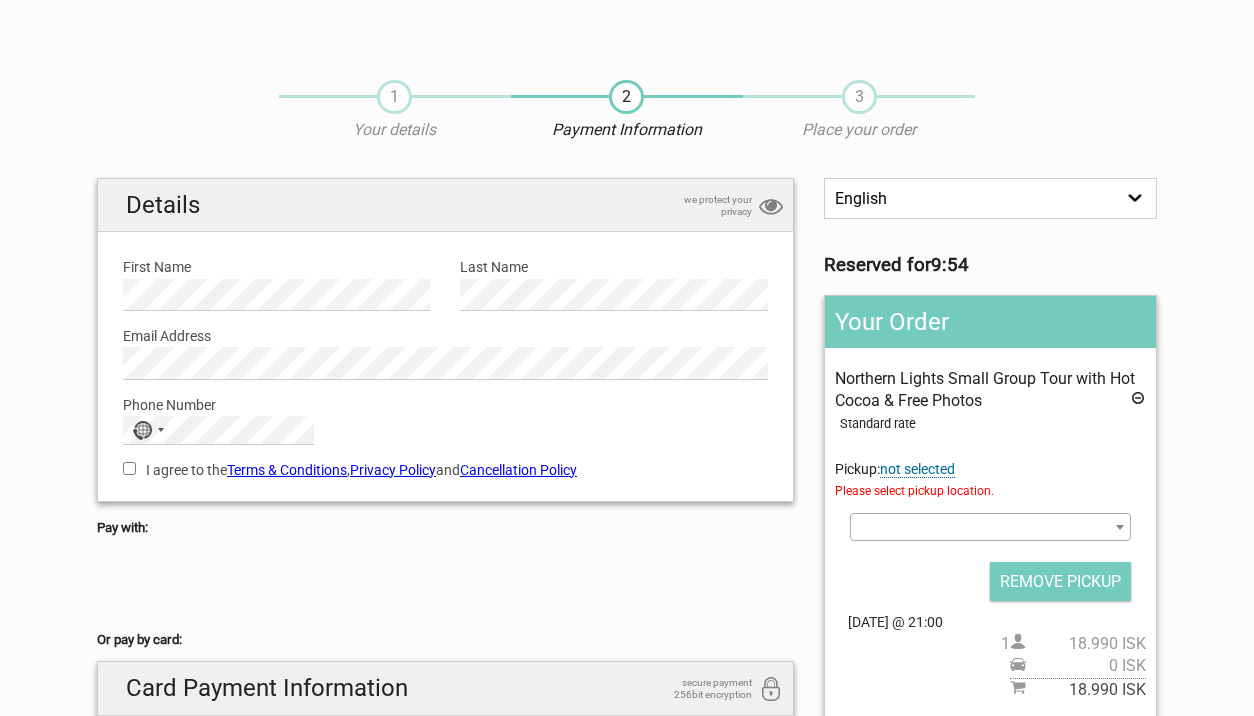 click at bounding box center (990, 527) 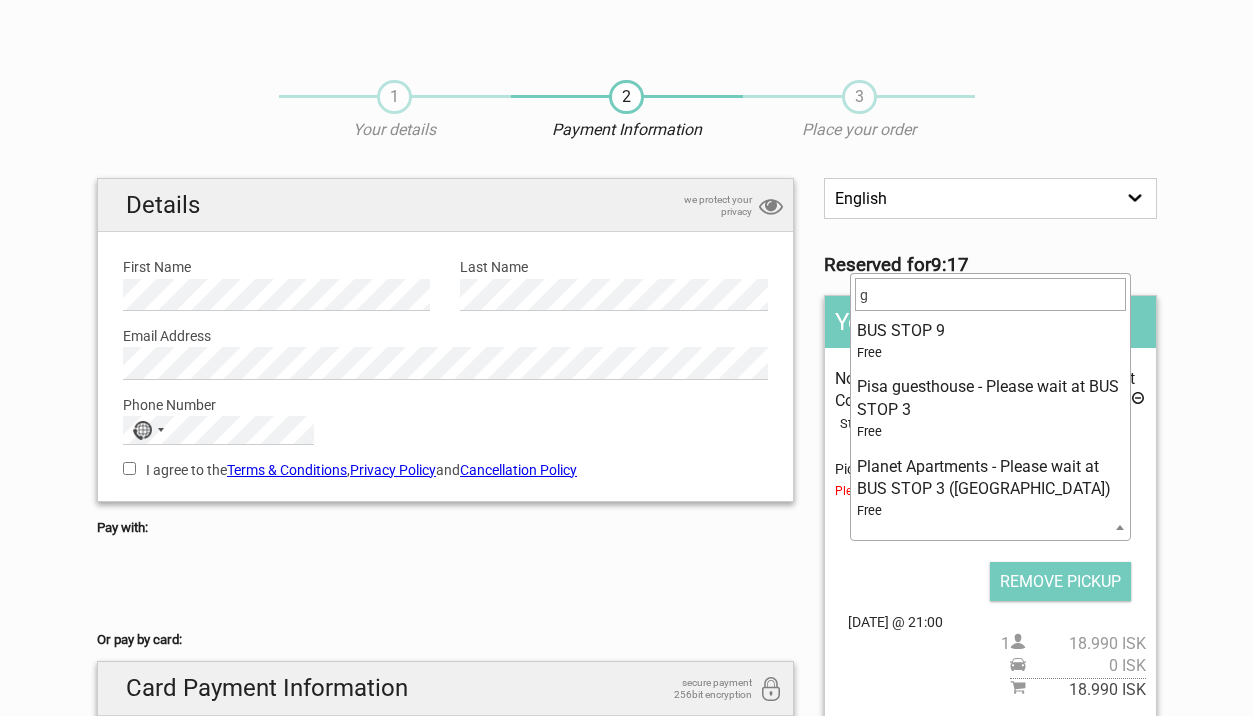 scroll, scrollTop: 0, scrollLeft: 0, axis: both 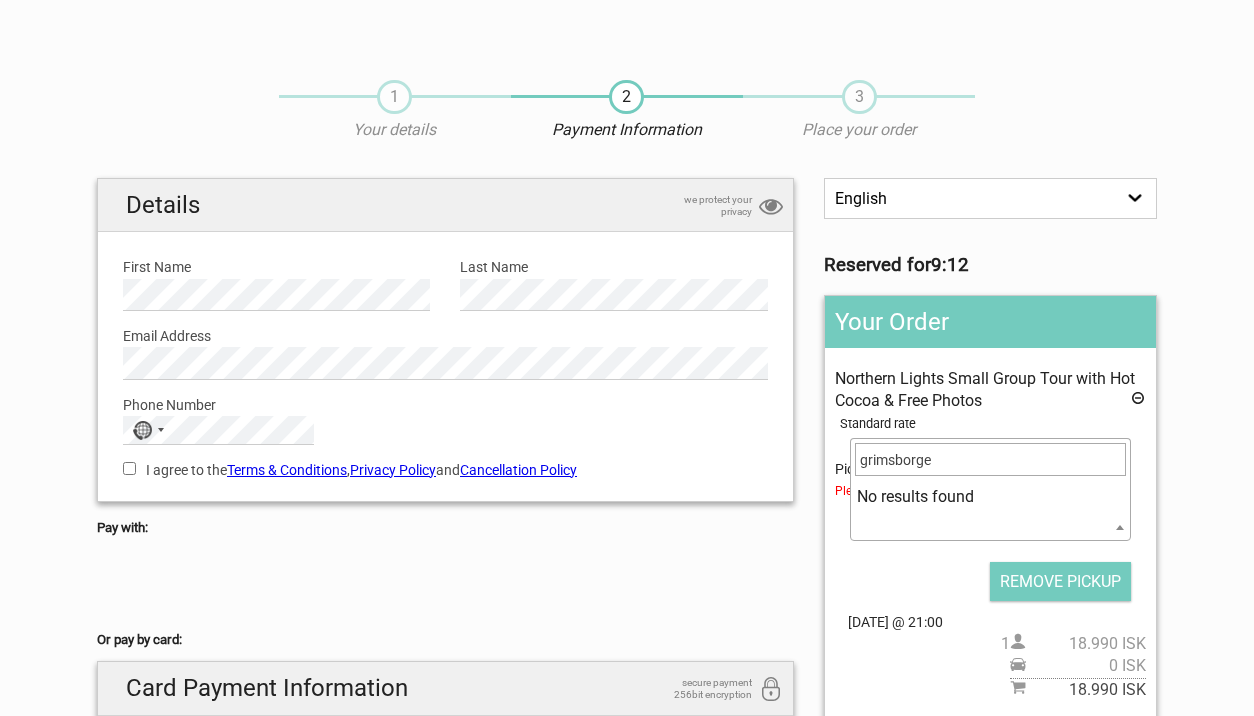 type on "grimsborger" 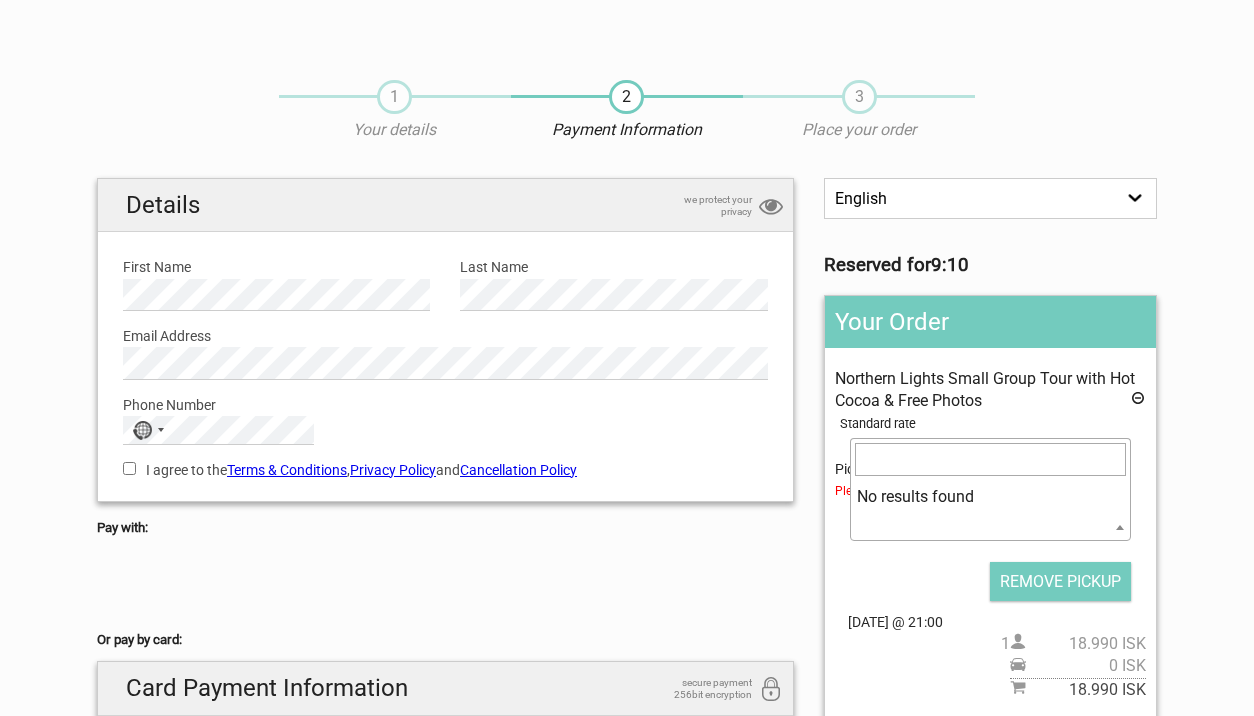 click on "Your Order
Northern Lights Small Group Tour with Hot Cocoa & Free Photos
Standard rate
Pickup:
not selected
Please select pickup location.
Select an option
100 Iceland Hotel - Please wait at Bus Stop 9 Snorrabraut
101 Hostel - Please wait at BUS STOP 9 Snorrabraut
101 Hotel - Please wait at BUS STOP 6  (the Culture house)
101 Skuggi Guesthouse - Please wait at BUS STOP 14 (Skúlagata)
105 - A Townhouse hotel - Please wait at BUS STOP 13
1912 Guesthouse - Please wait at BUS STOP 3 (Lækjargata)
201 Hotel -  (Please wait at N1 Ártún)
4th Floor Hotel - Please wait at BUS STOP 9 Snorrabraut
A pickup has not been selected
1  0 ISK" at bounding box center (990, 572) 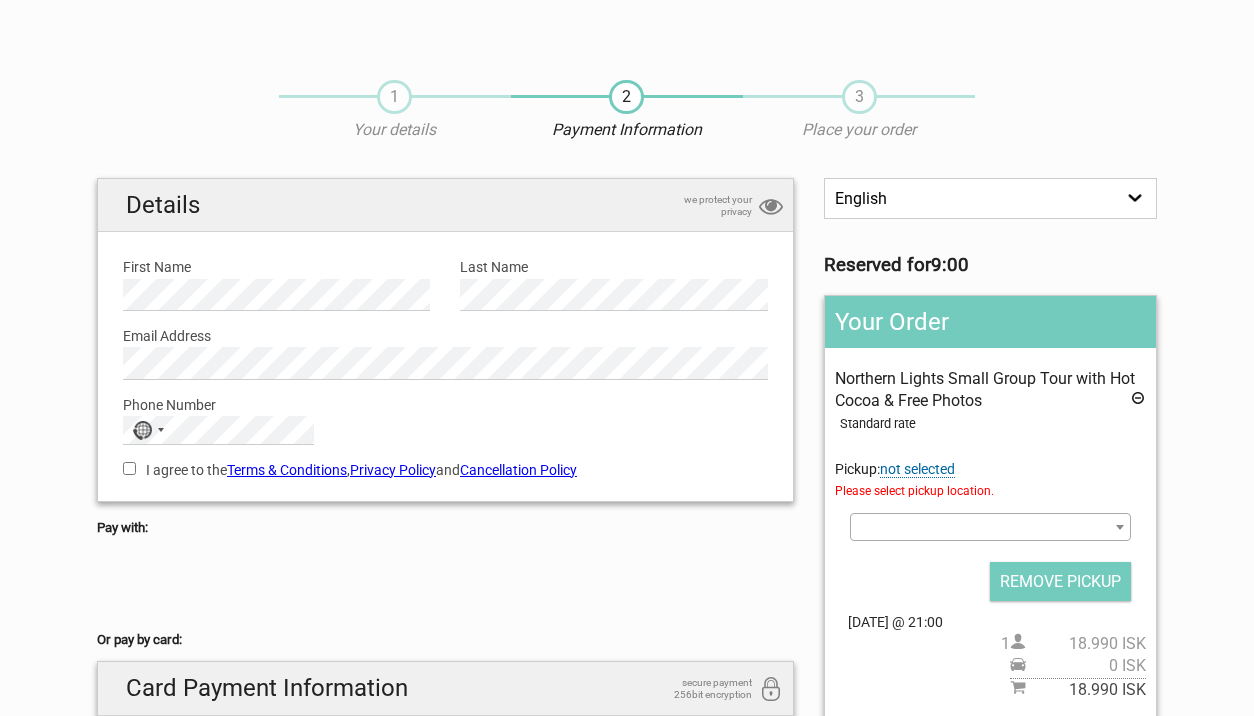 click on "not selected" at bounding box center (917, 469) 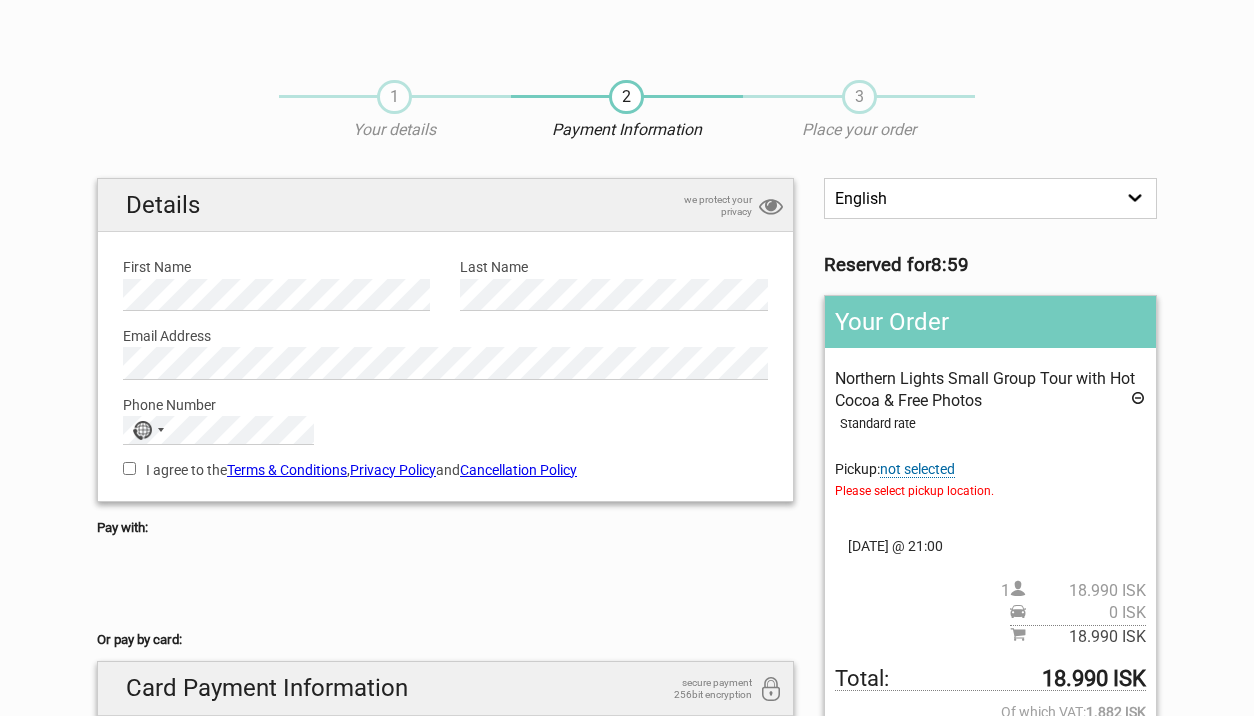 click on "not selected" at bounding box center [917, 469] 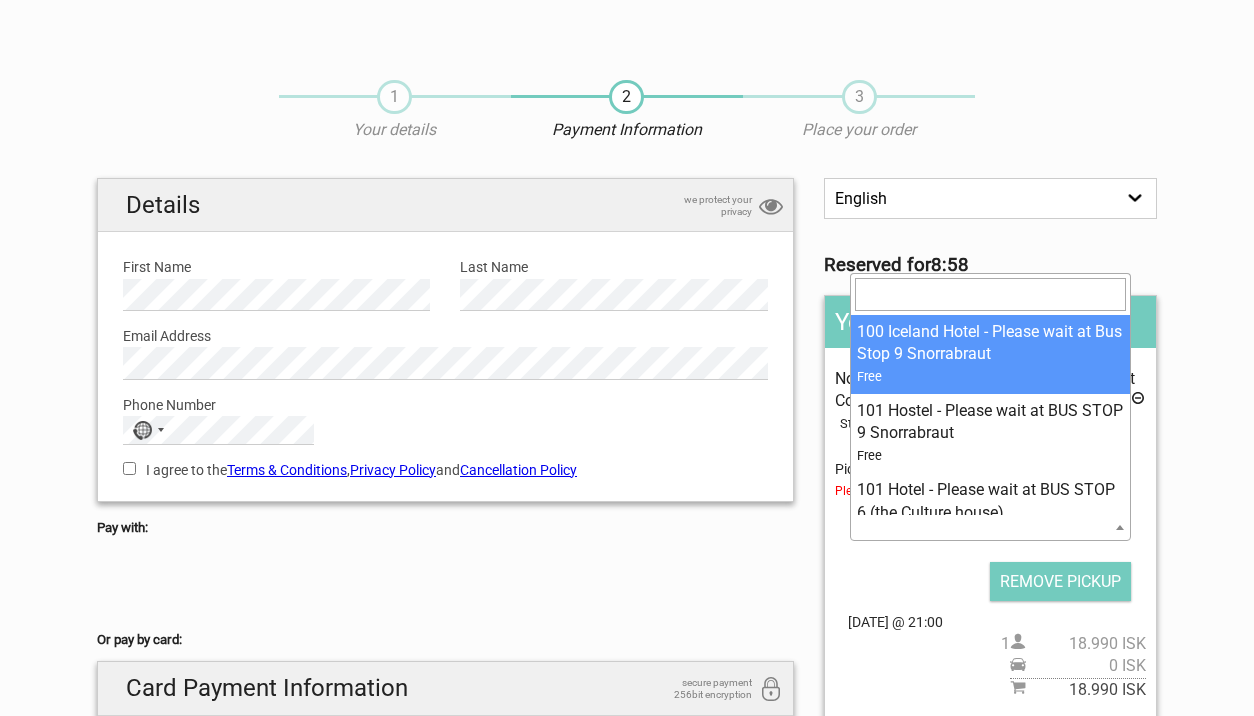 click at bounding box center [990, 527] 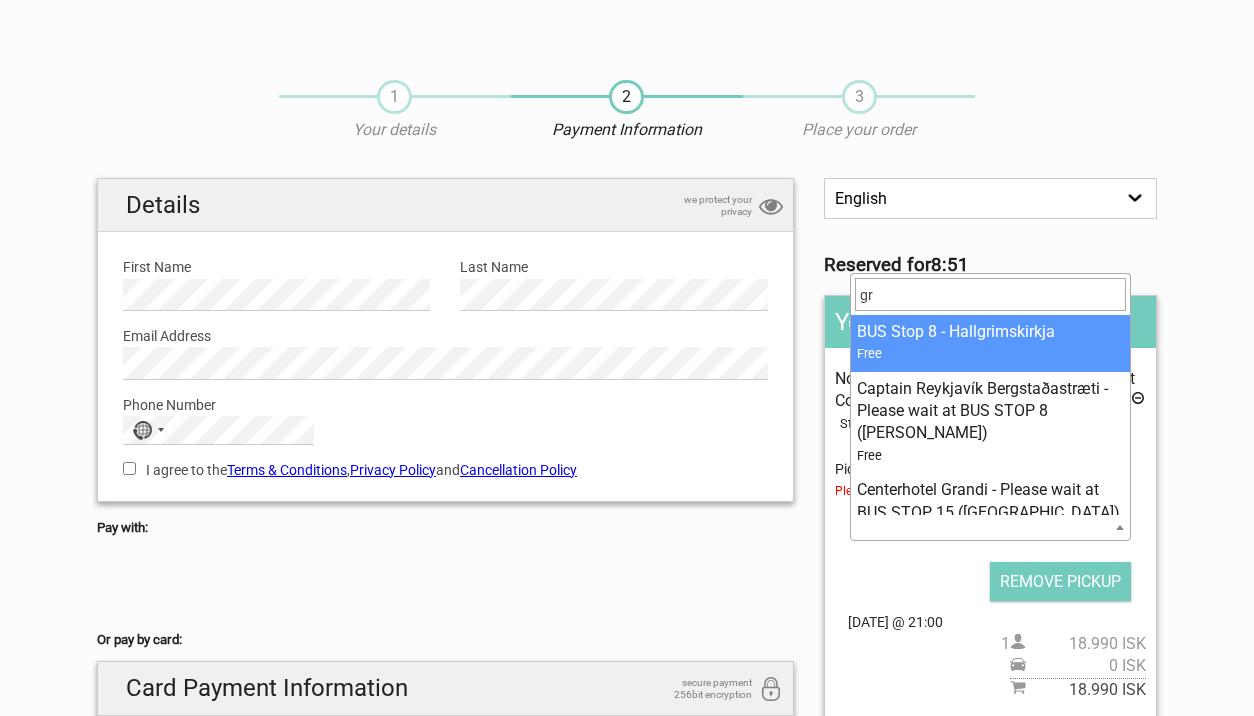 type on "g" 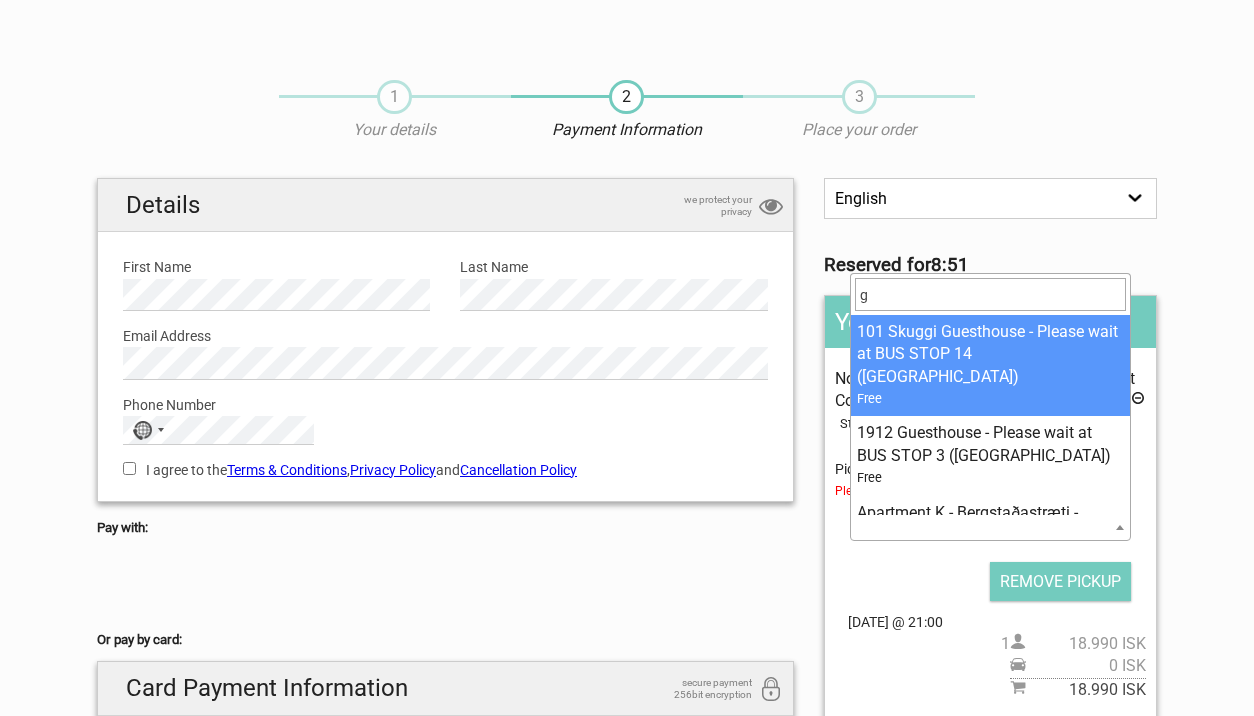 type 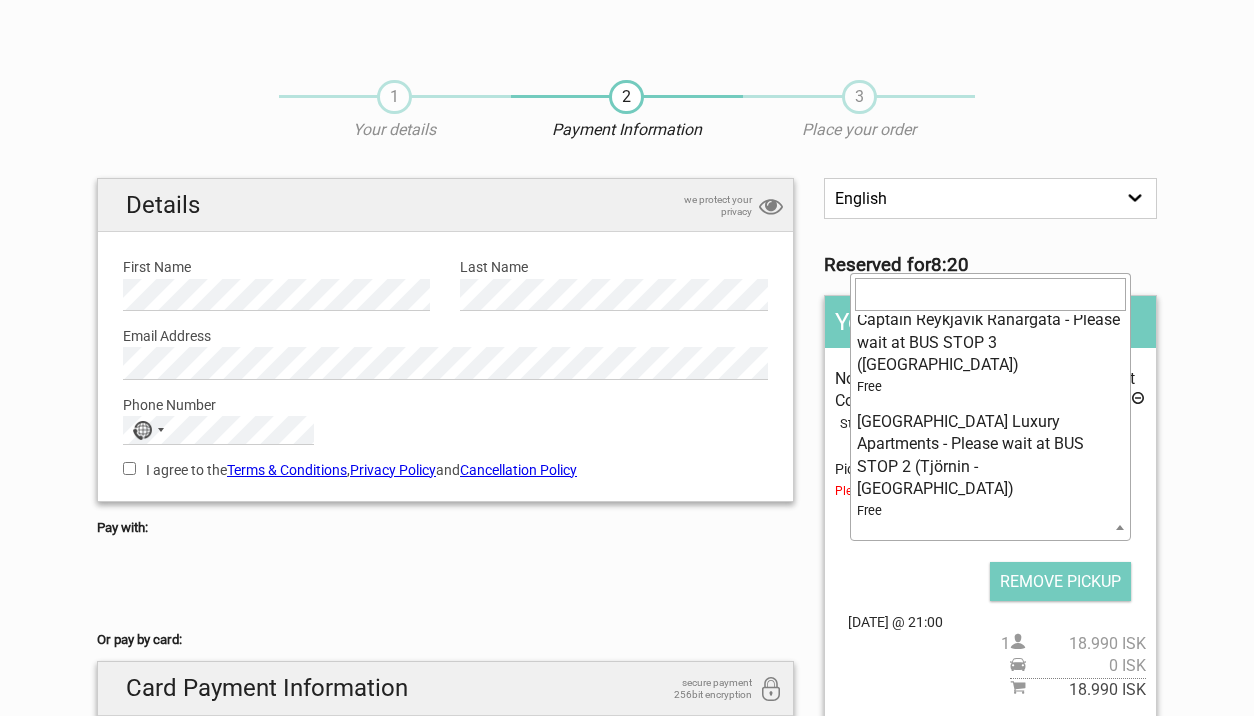 scroll, scrollTop: 4270, scrollLeft: 0, axis: vertical 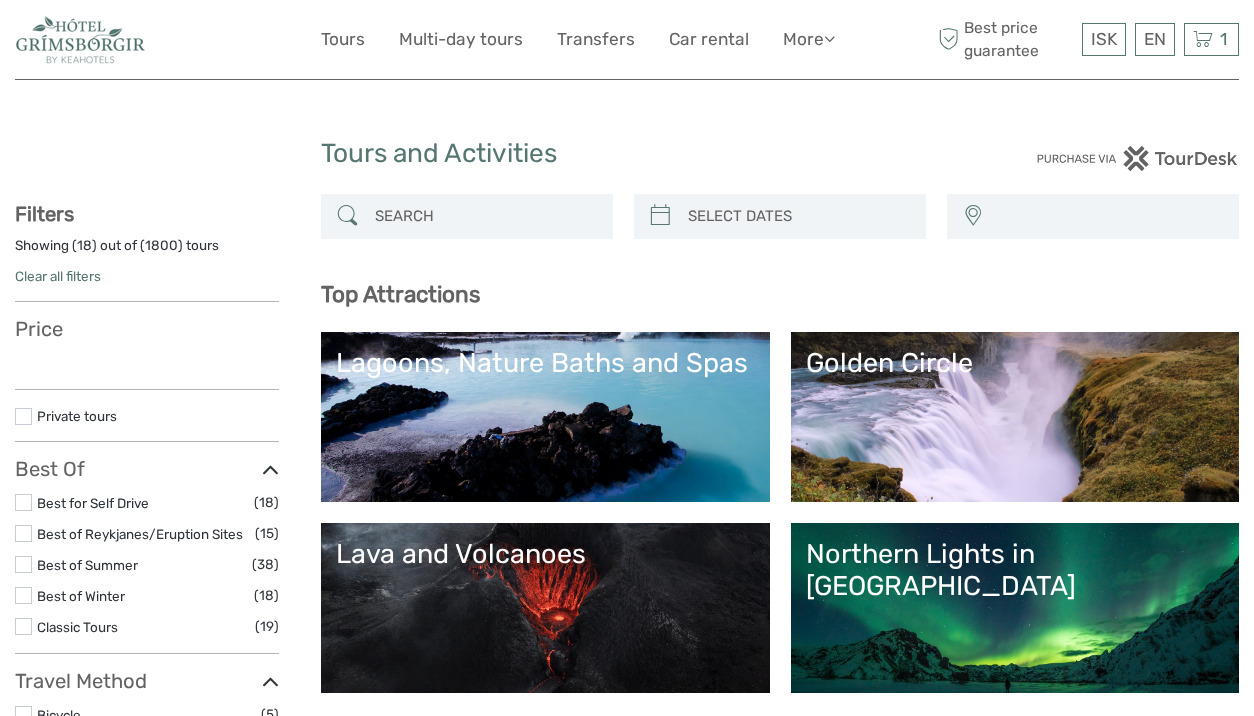 select 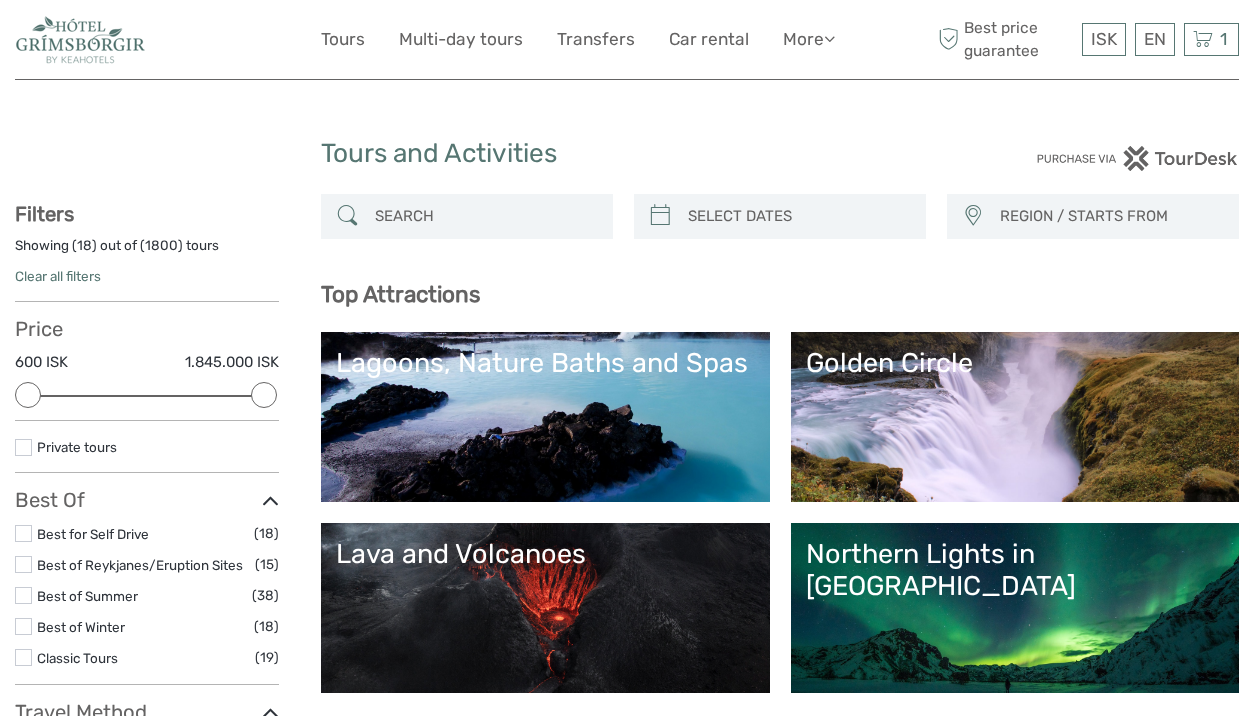 scroll, scrollTop: 0, scrollLeft: 0, axis: both 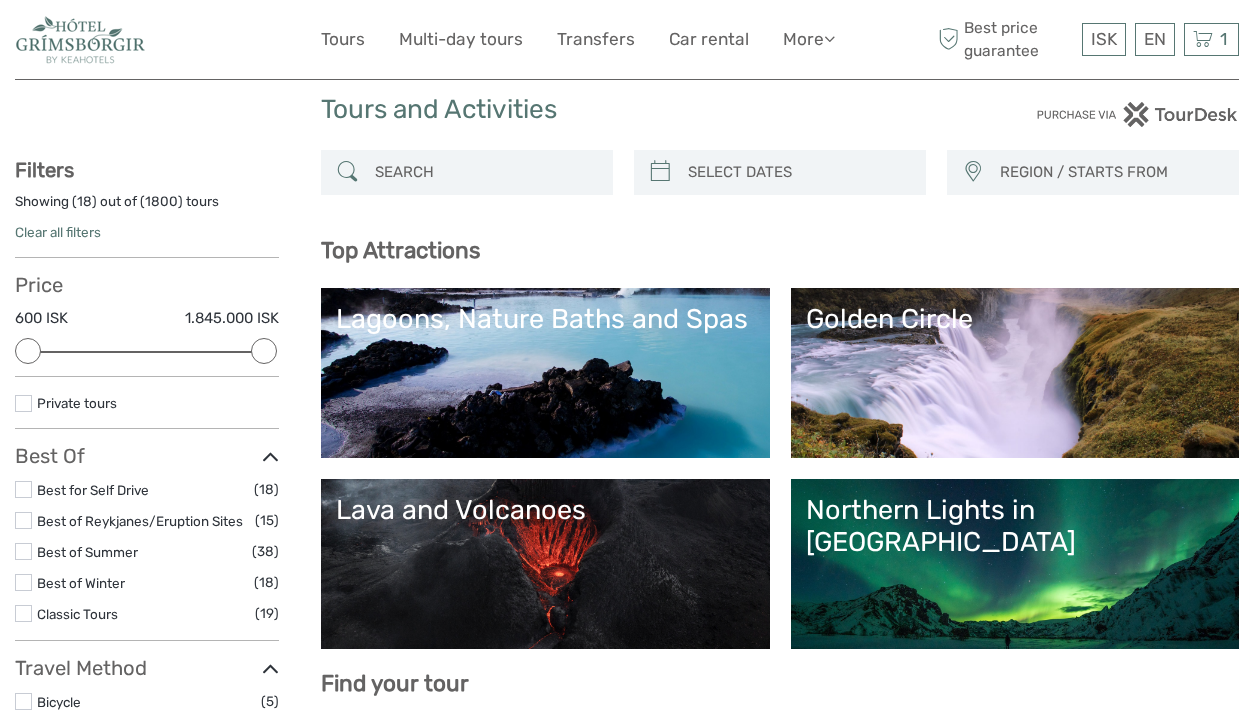 click on "Northern Lights in [GEOGRAPHIC_DATA]" at bounding box center (1015, 526) 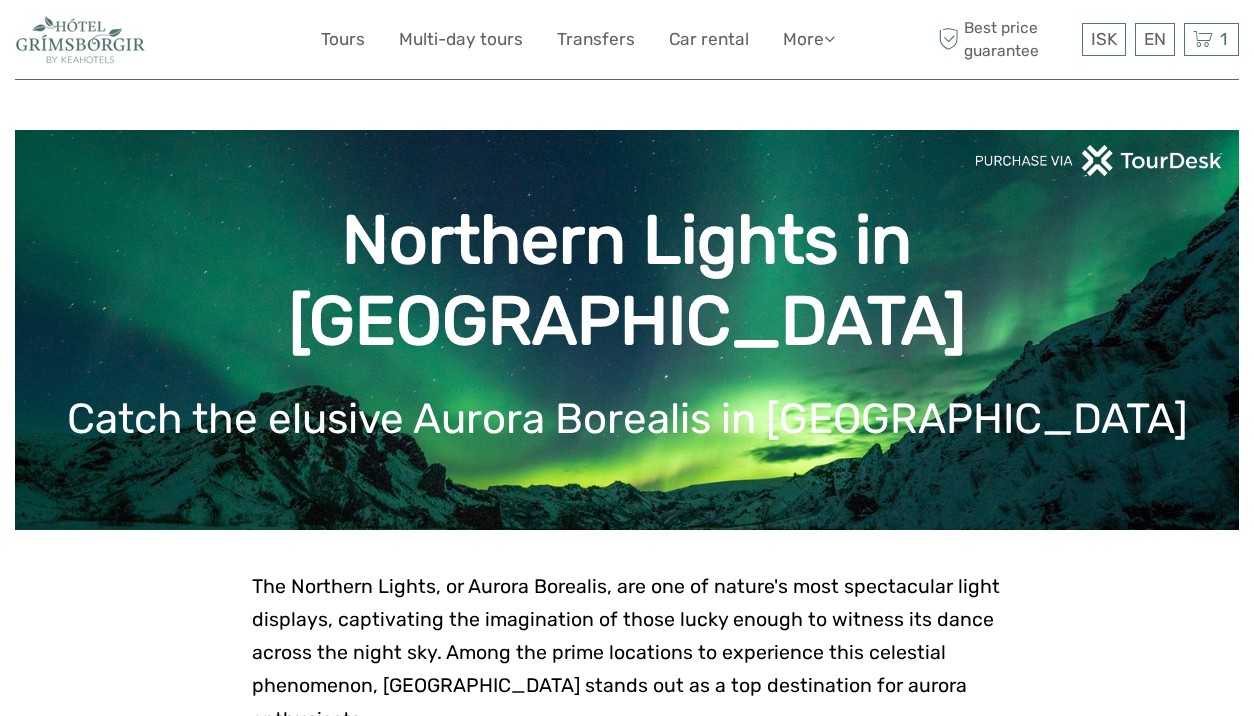 scroll, scrollTop: 0, scrollLeft: 0, axis: both 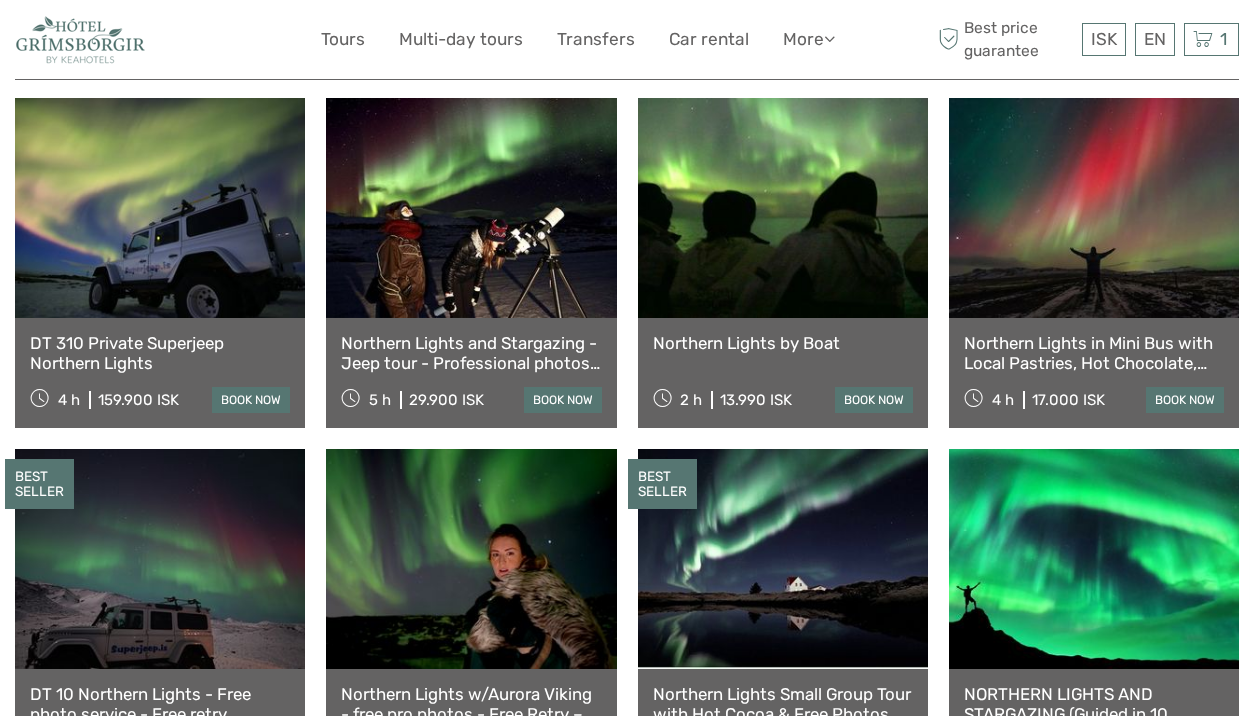 click at bounding box center [1094, 208] 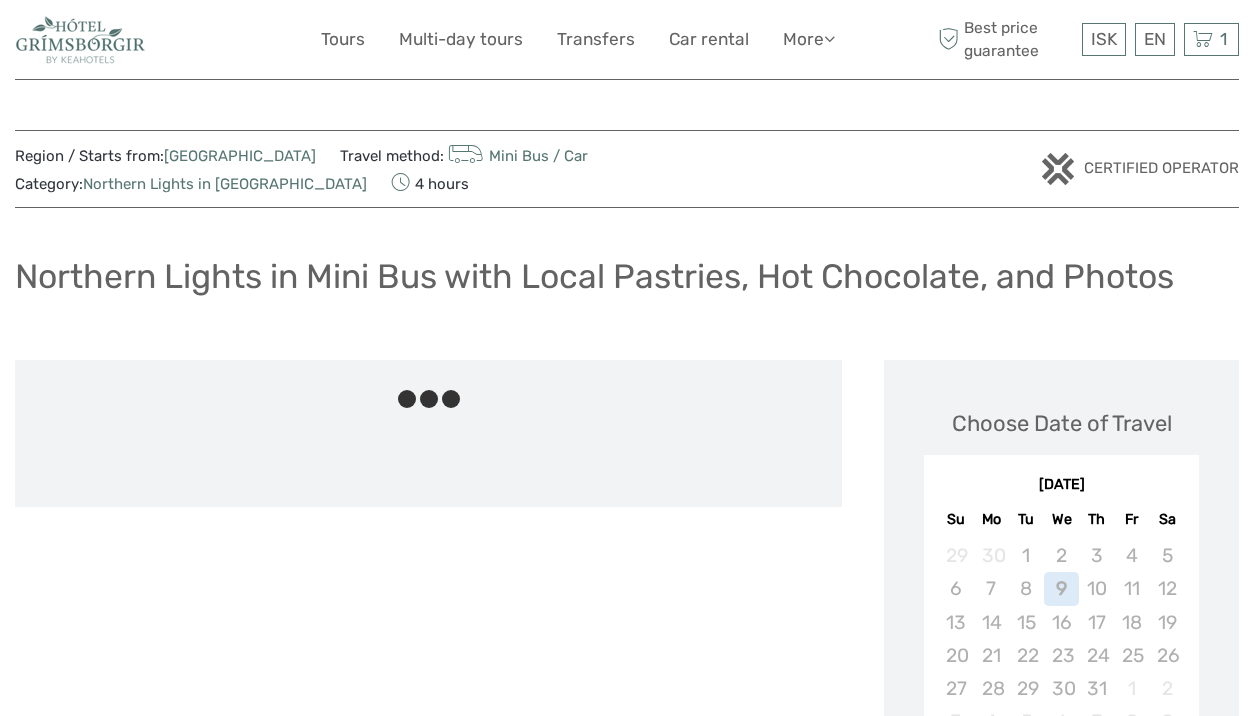 scroll, scrollTop: 0, scrollLeft: 0, axis: both 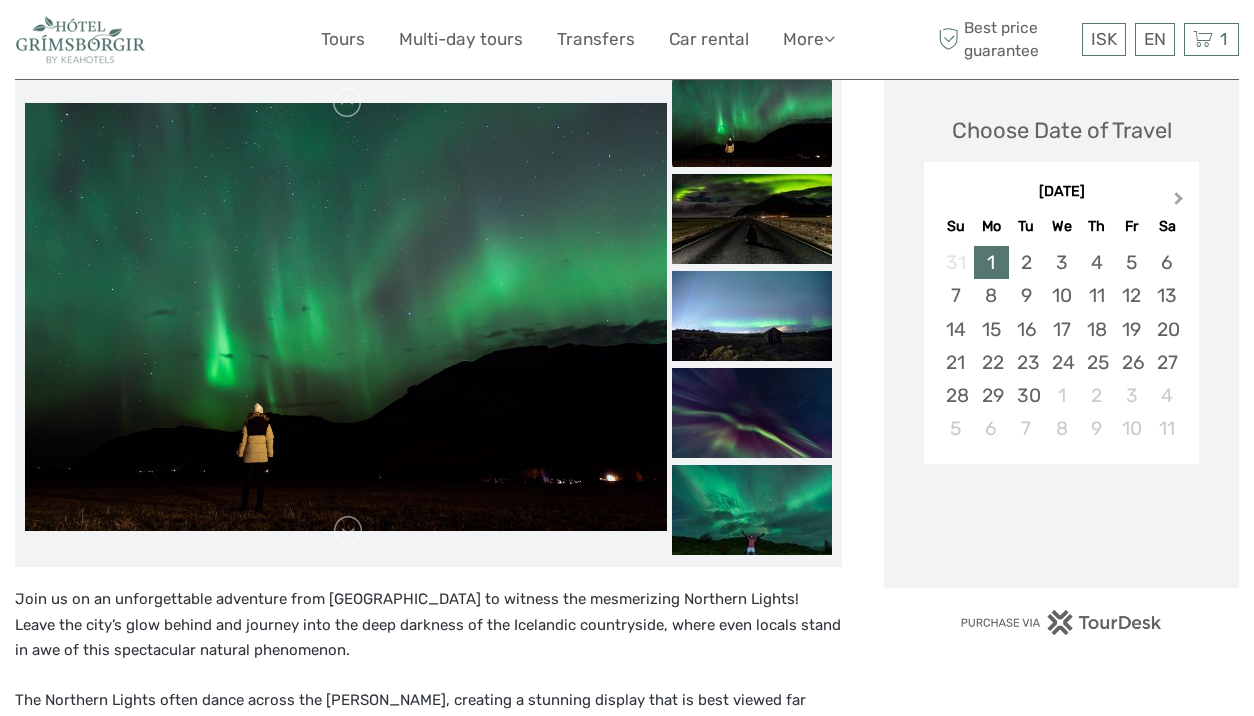 click on "Next Month" at bounding box center (1179, 202) 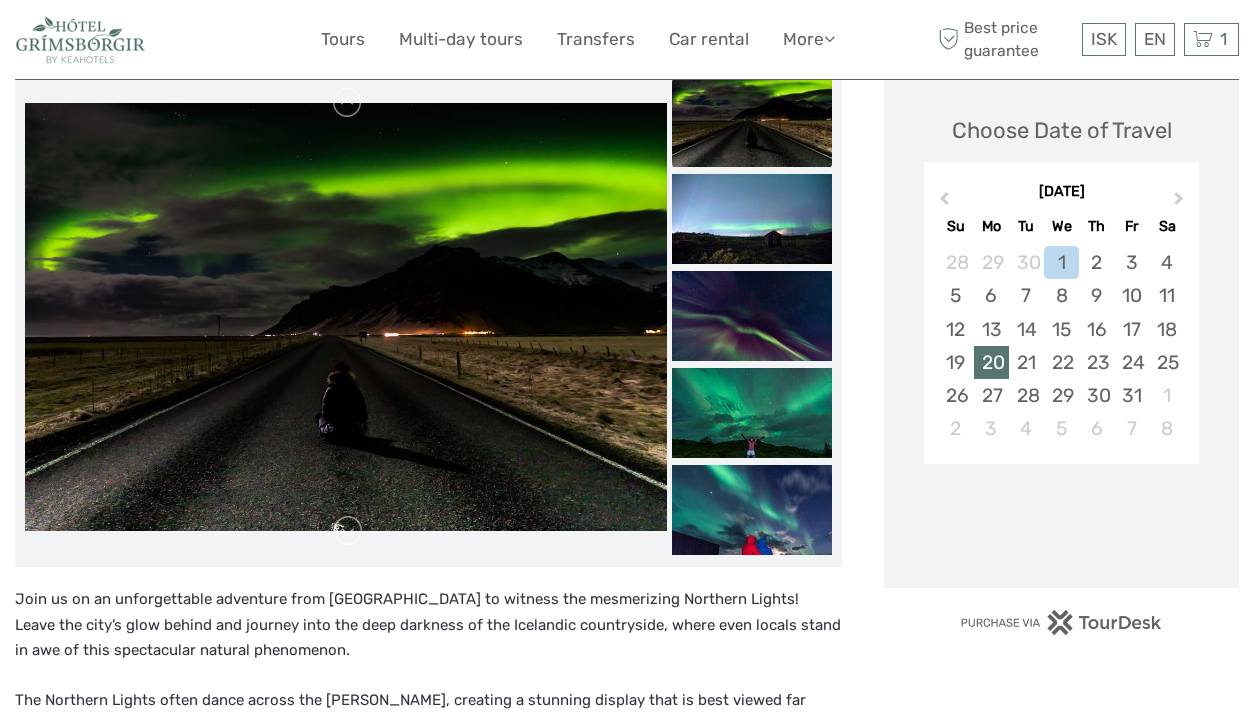 click on "20" at bounding box center [991, 362] 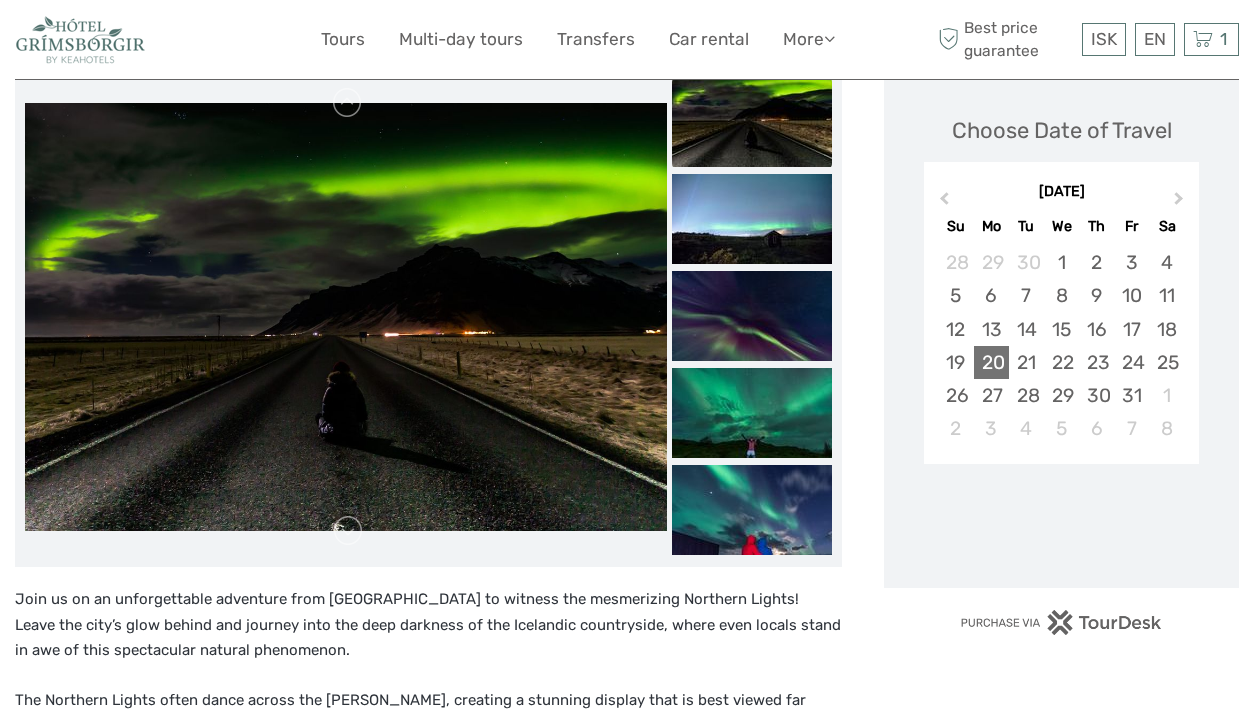 click on "20" at bounding box center (991, 362) 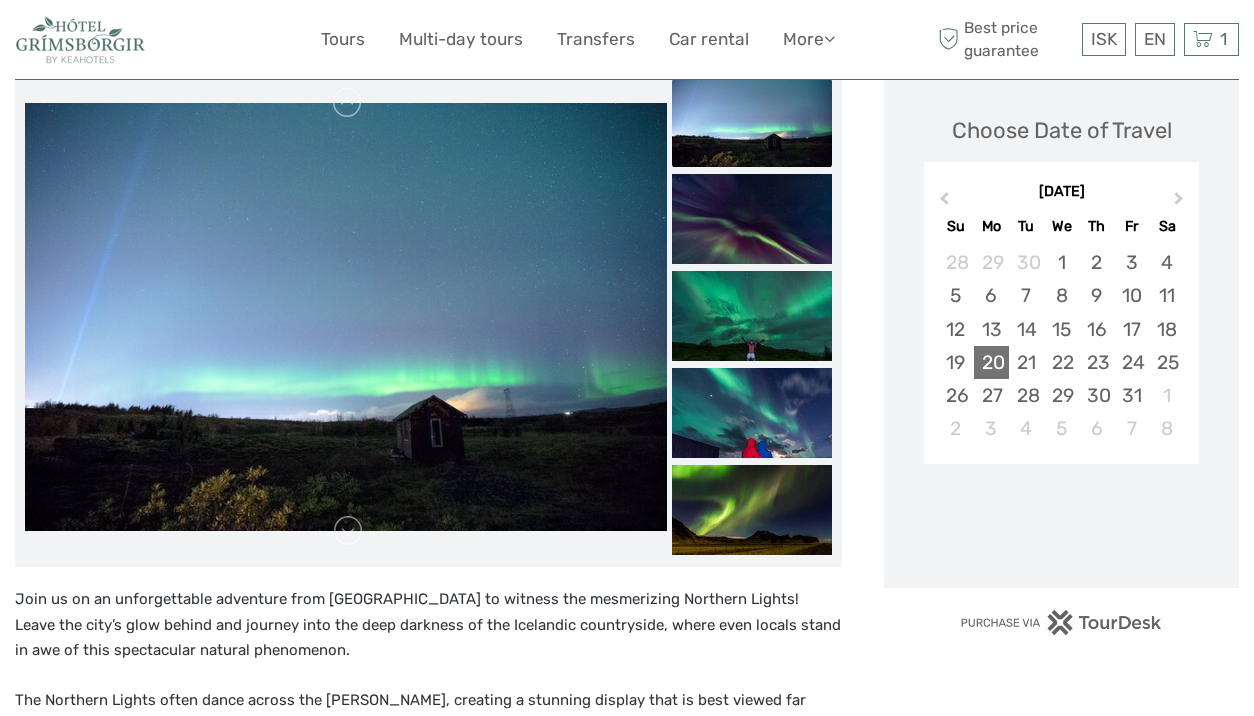 scroll, scrollTop: 297, scrollLeft: 0, axis: vertical 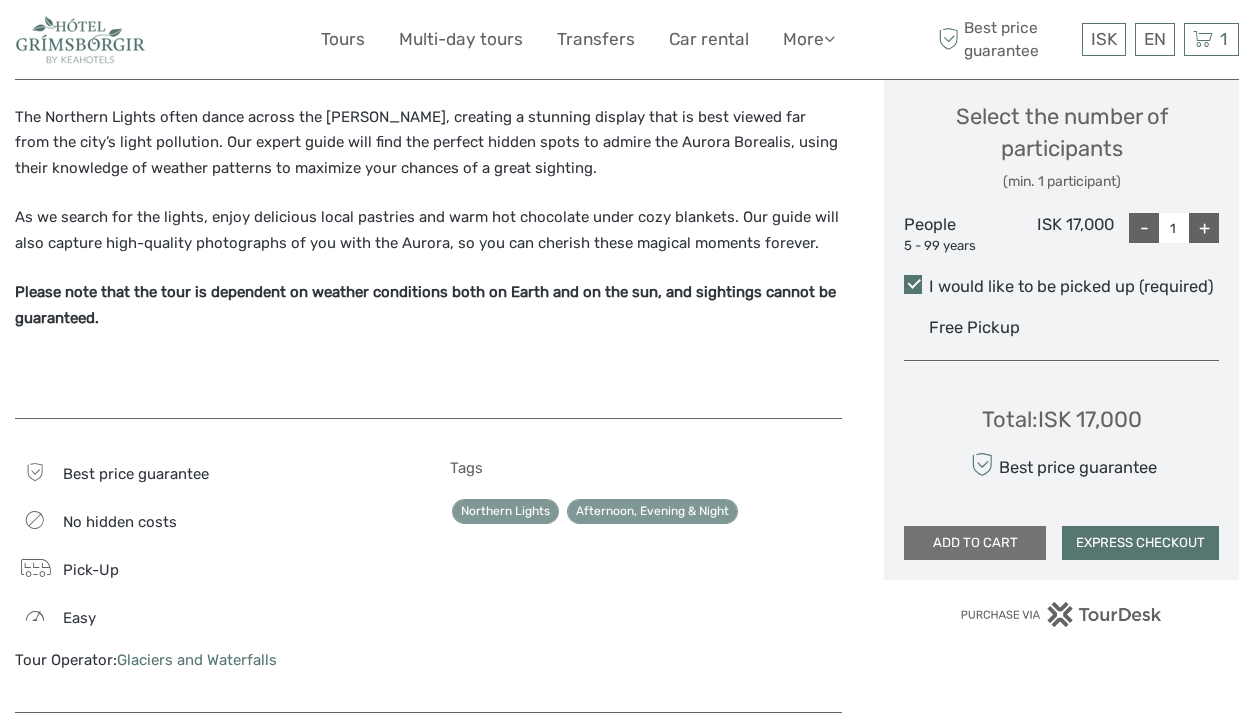 click on "ADD TO CART" at bounding box center (975, 543) 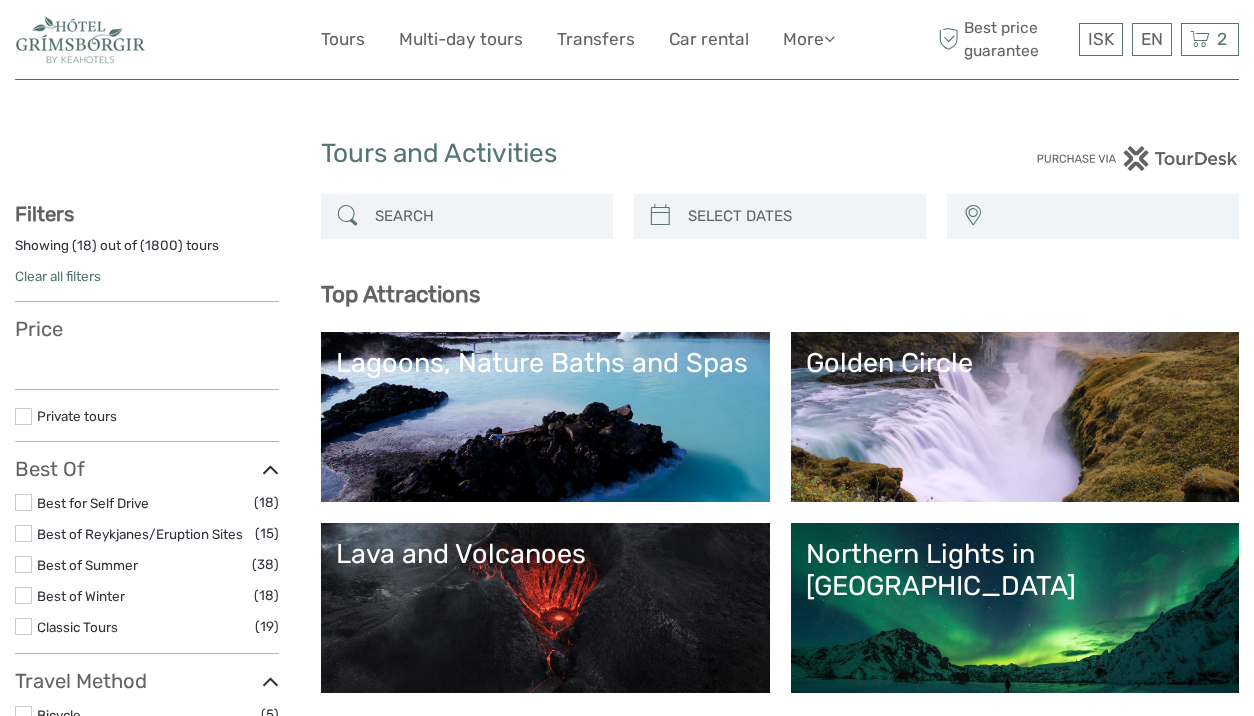select 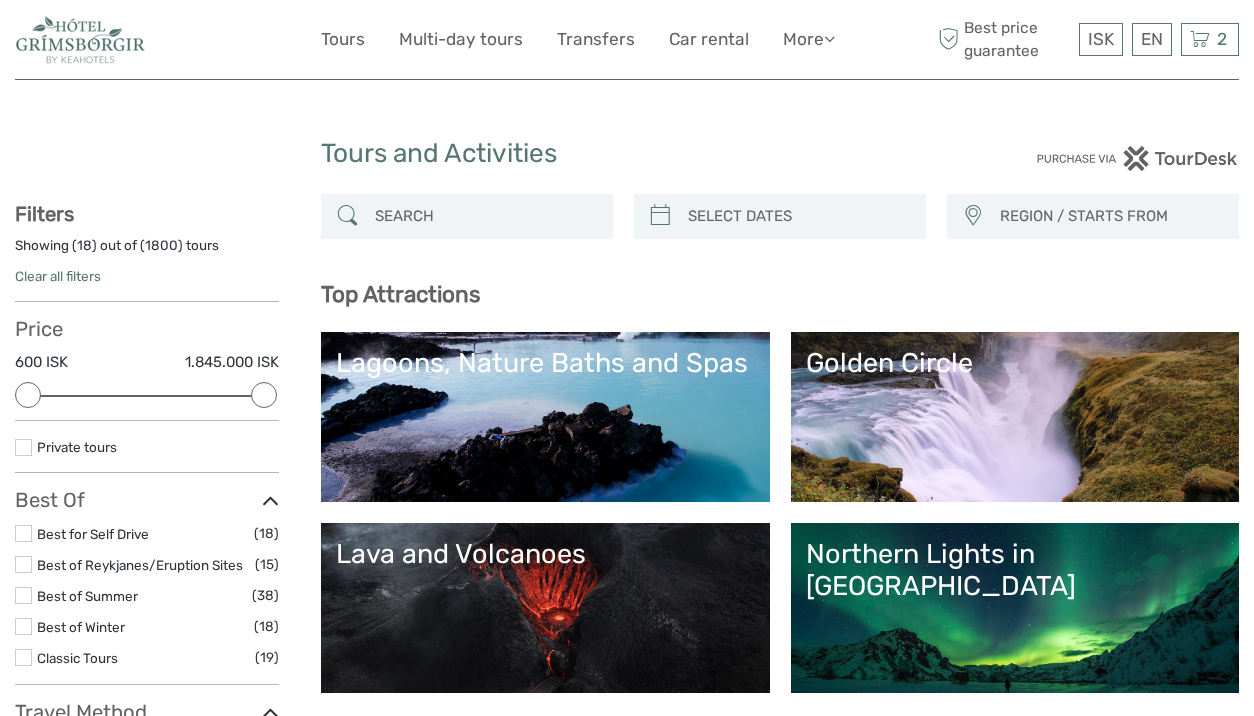 scroll, scrollTop: 0, scrollLeft: 0, axis: both 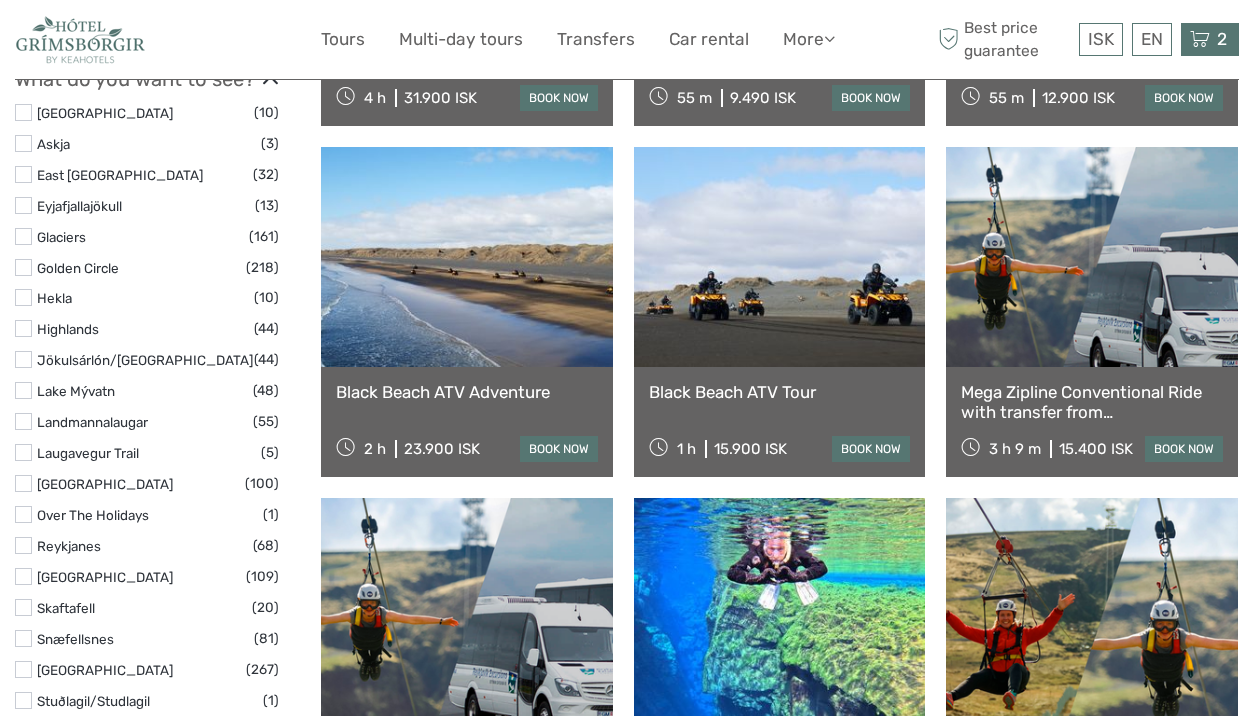 click on "2" at bounding box center (1222, 39) 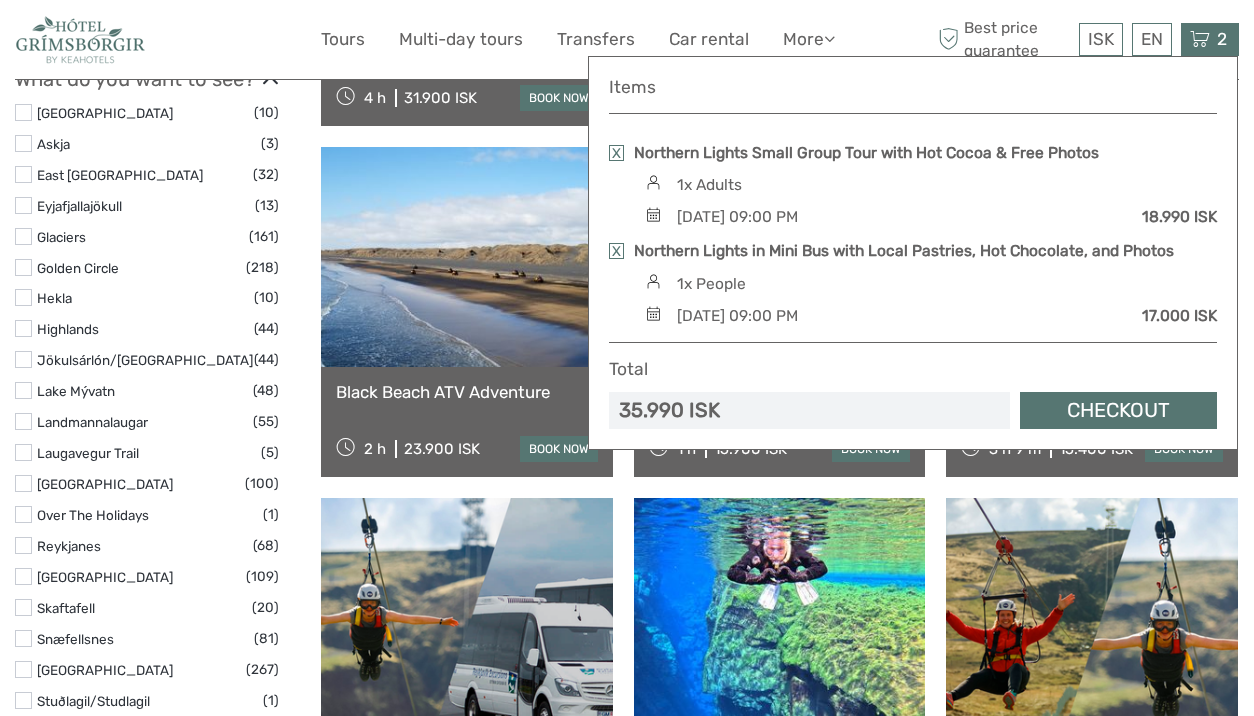click at bounding box center [616, 251] 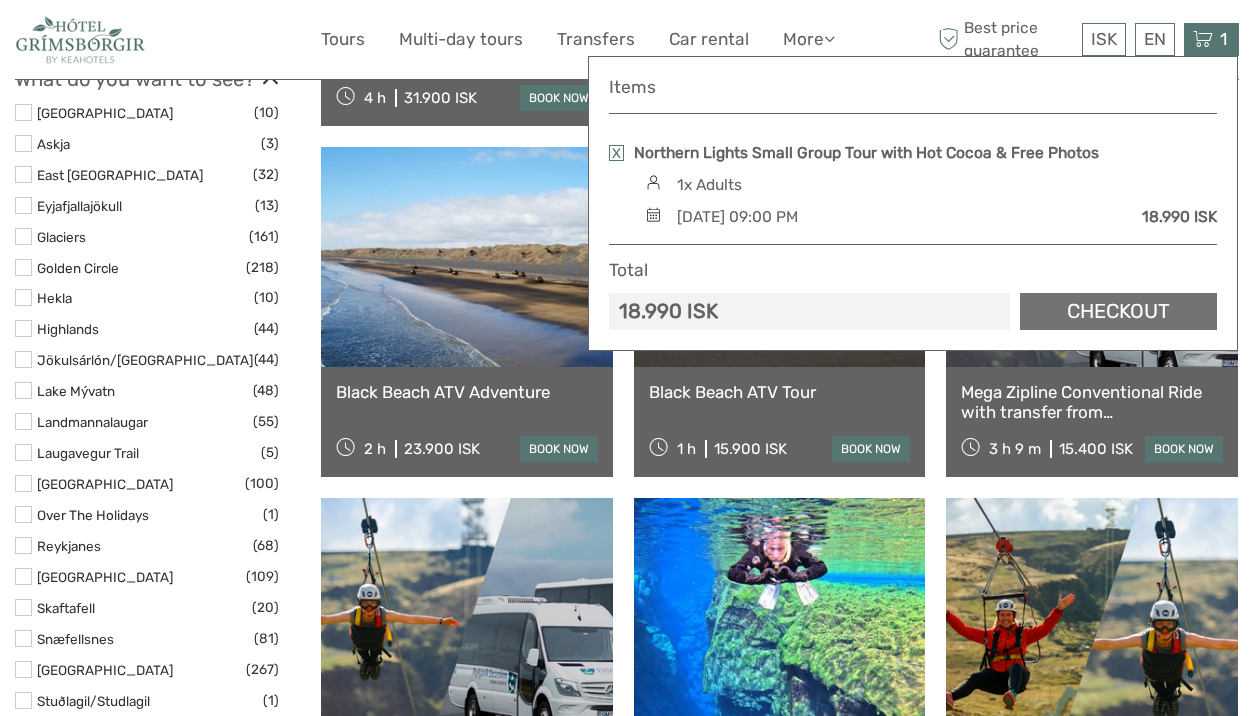 click on "Checkout" at bounding box center (1118, 311) 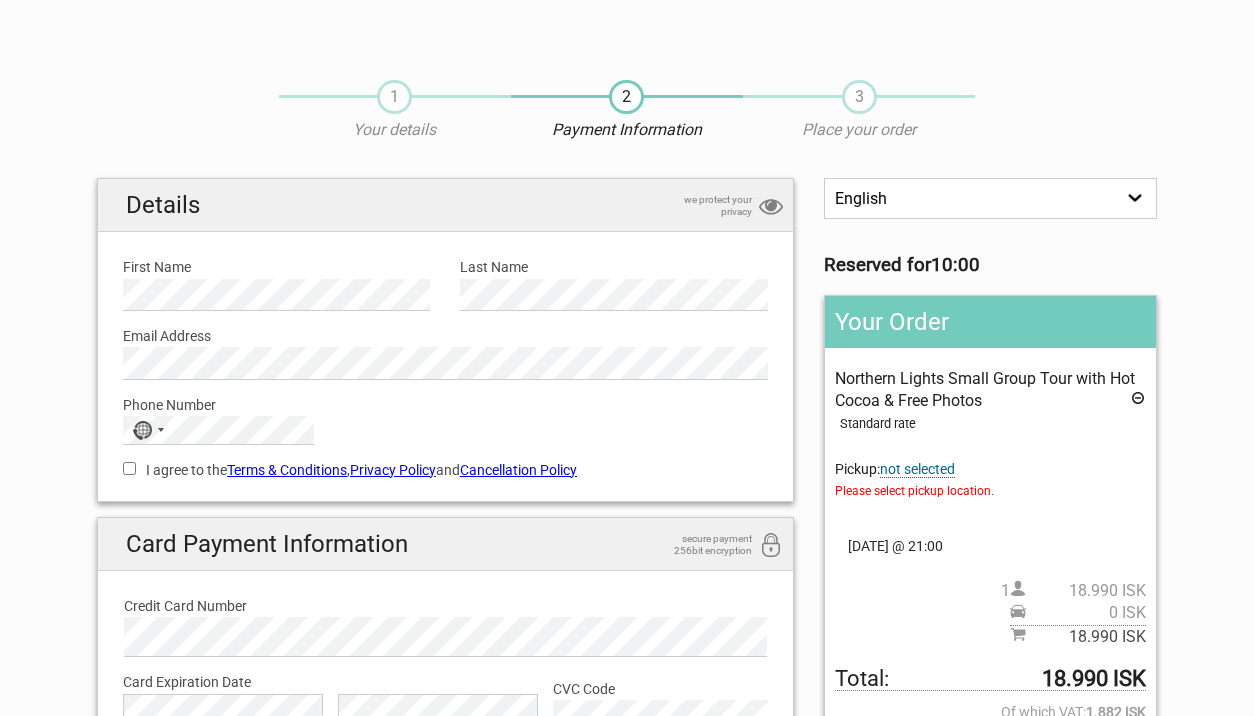 scroll, scrollTop: 0, scrollLeft: 0, axis: both 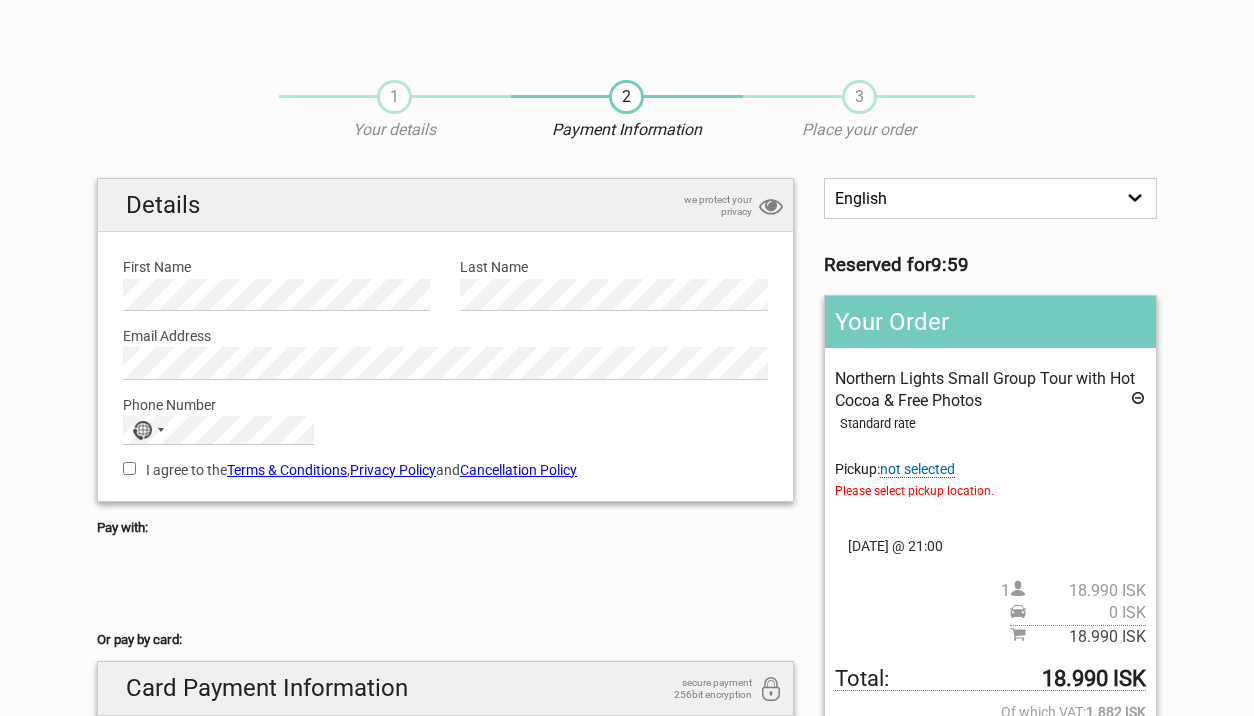 click on "not selected" at bounding box center (917, 469) 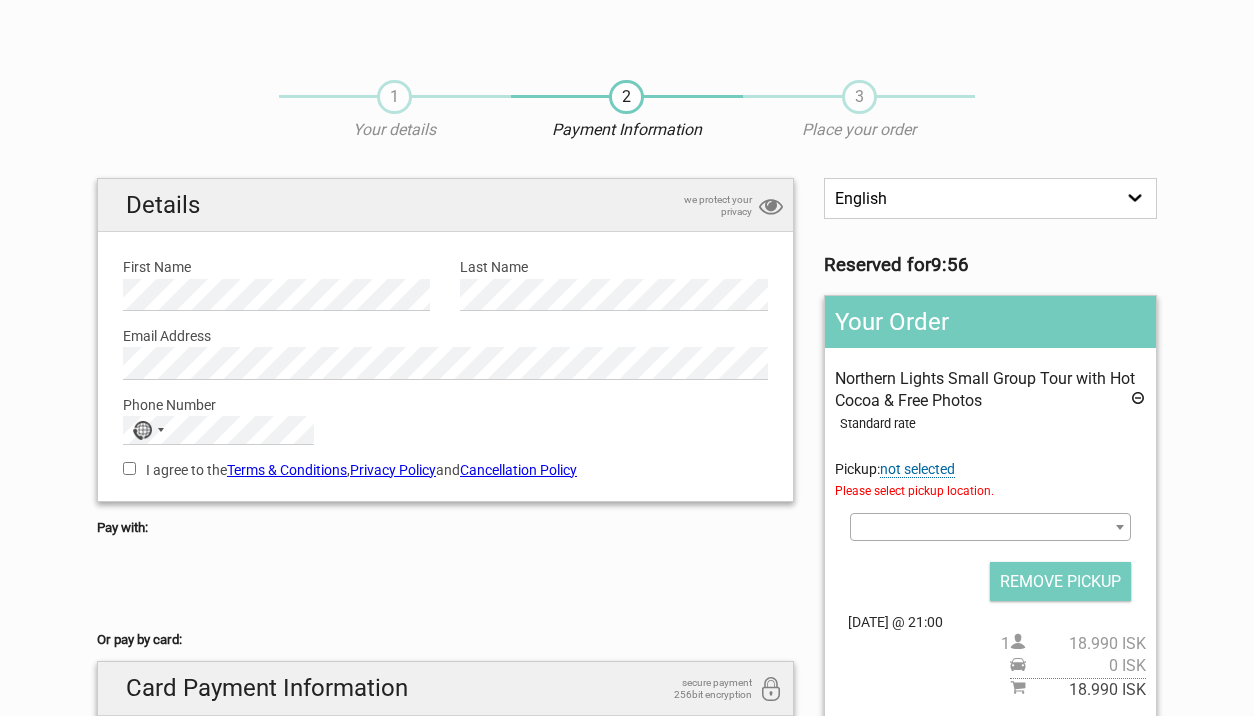 click at bounding box center [990, 527] 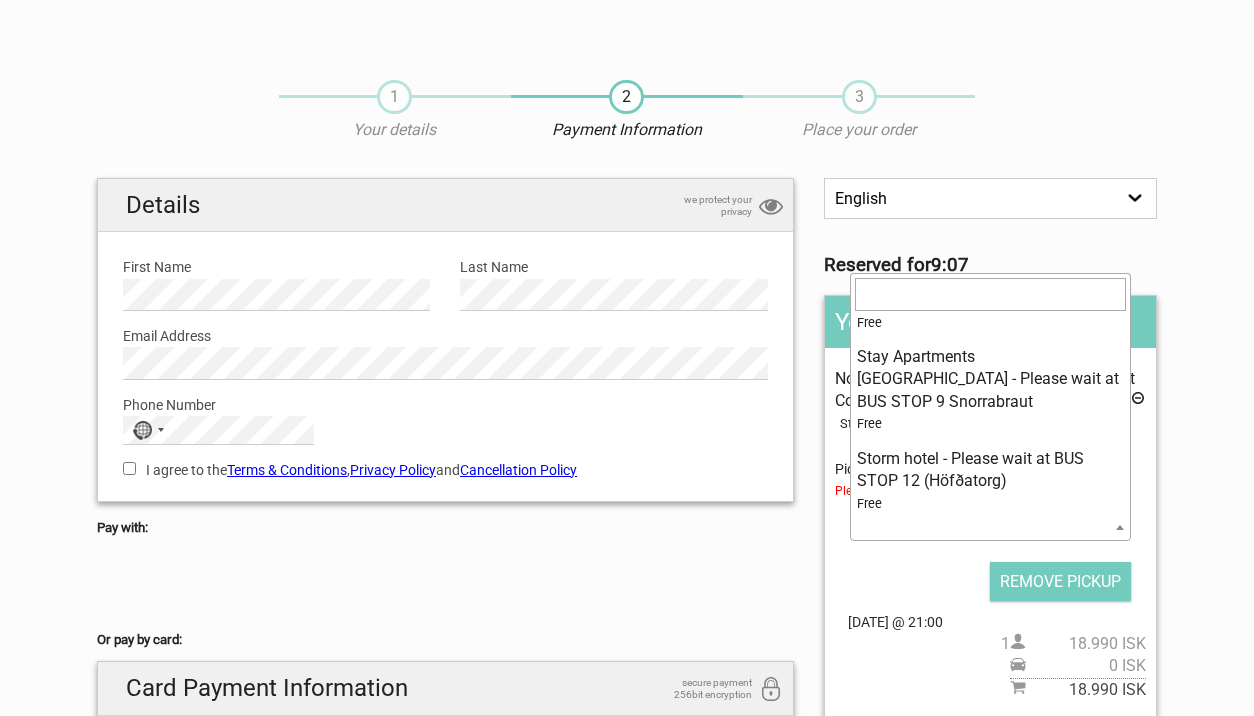 scroll, scrollTop: 0, scrollLeft: 0, axis: both 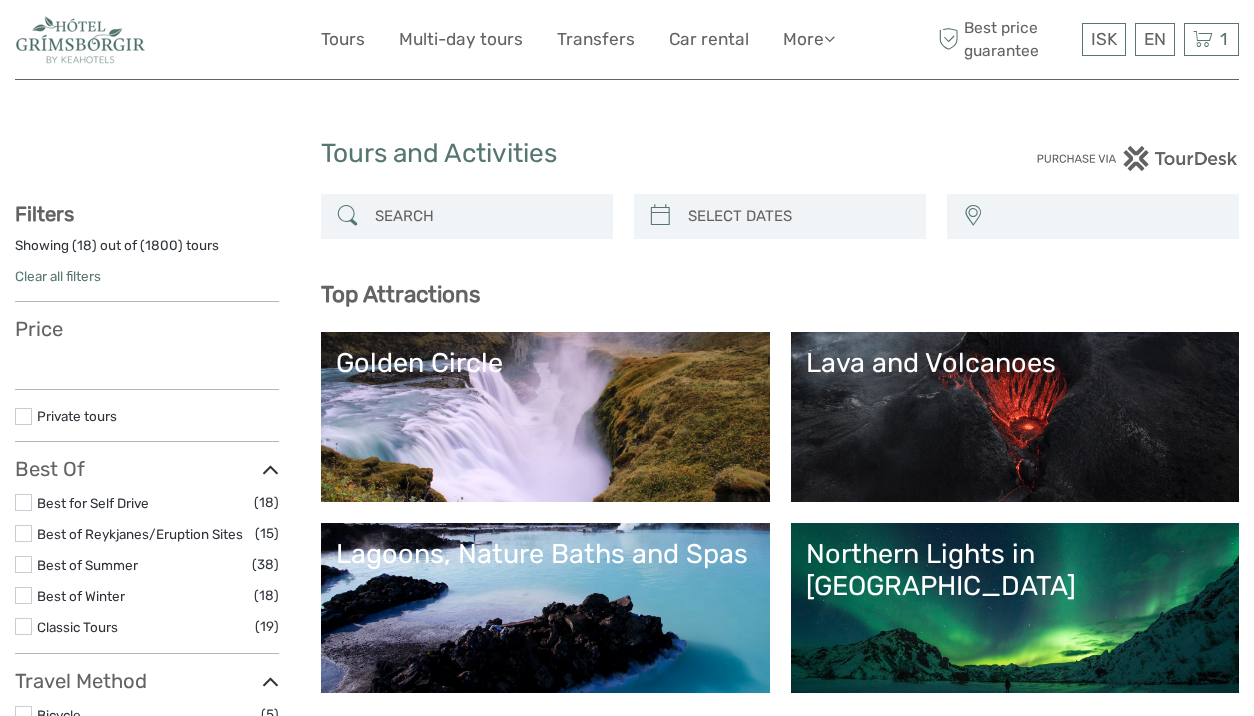 select 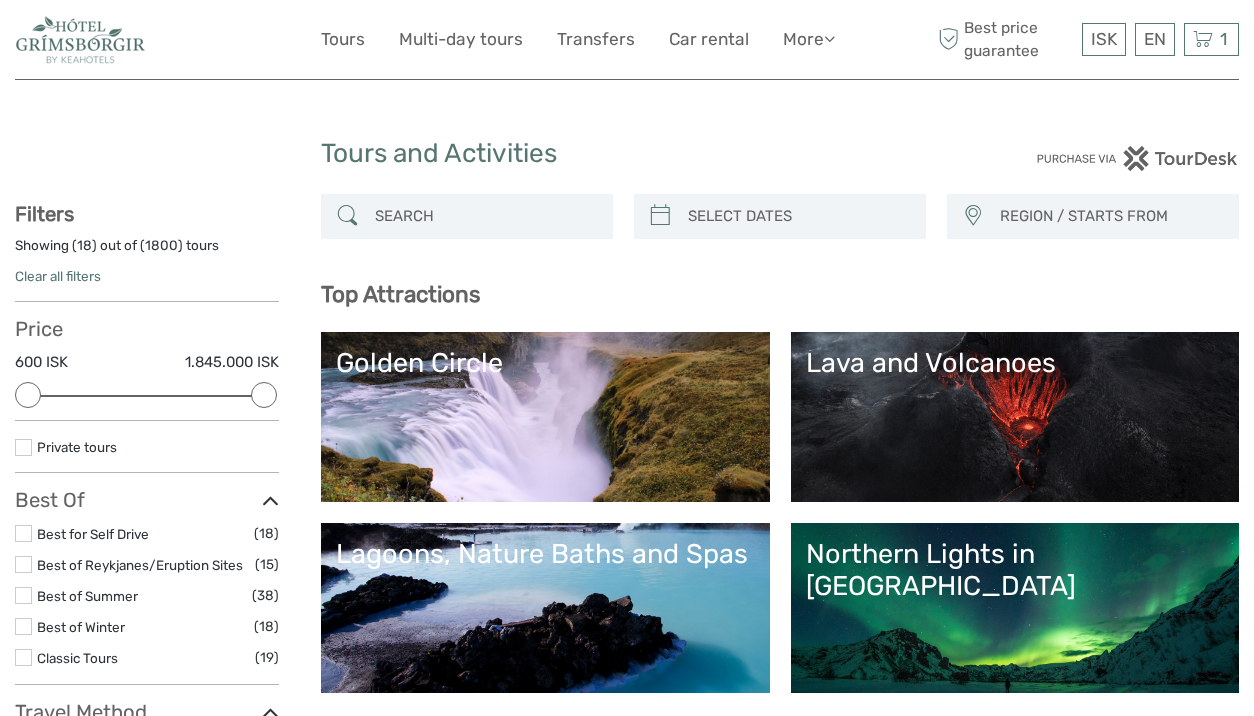 scroll, scrollTop: 0, scrollLeft: 0, axis: both 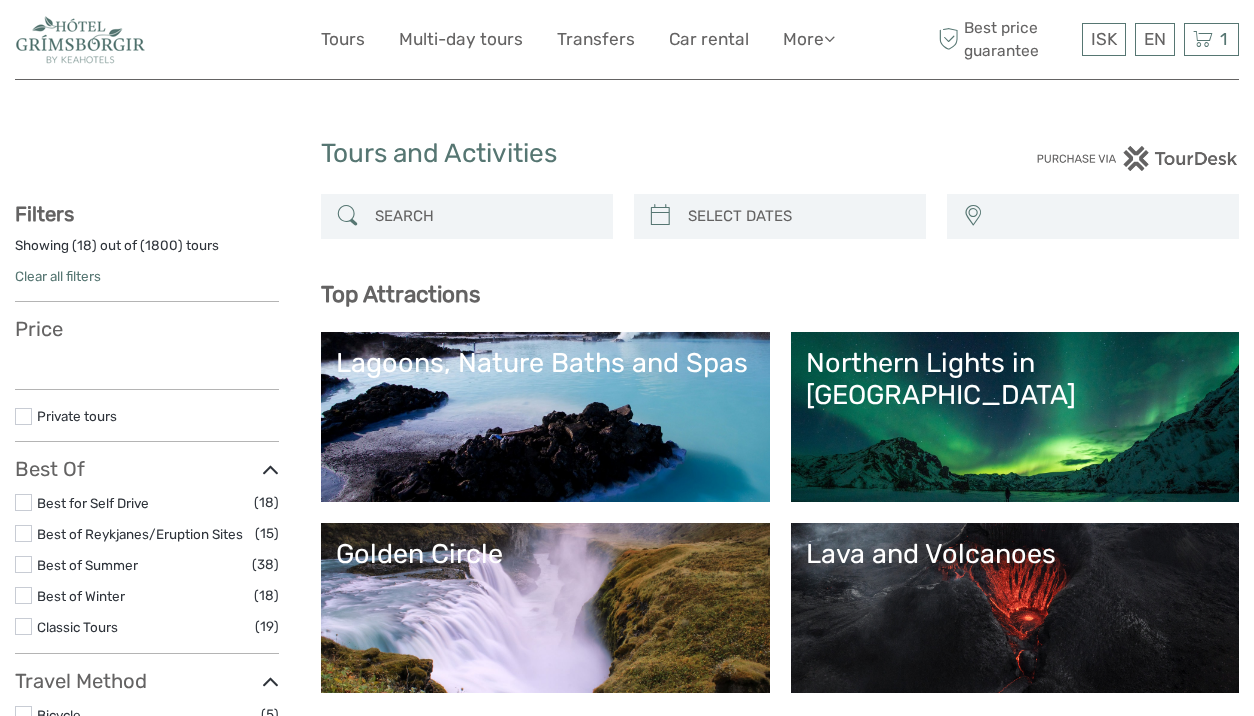 select 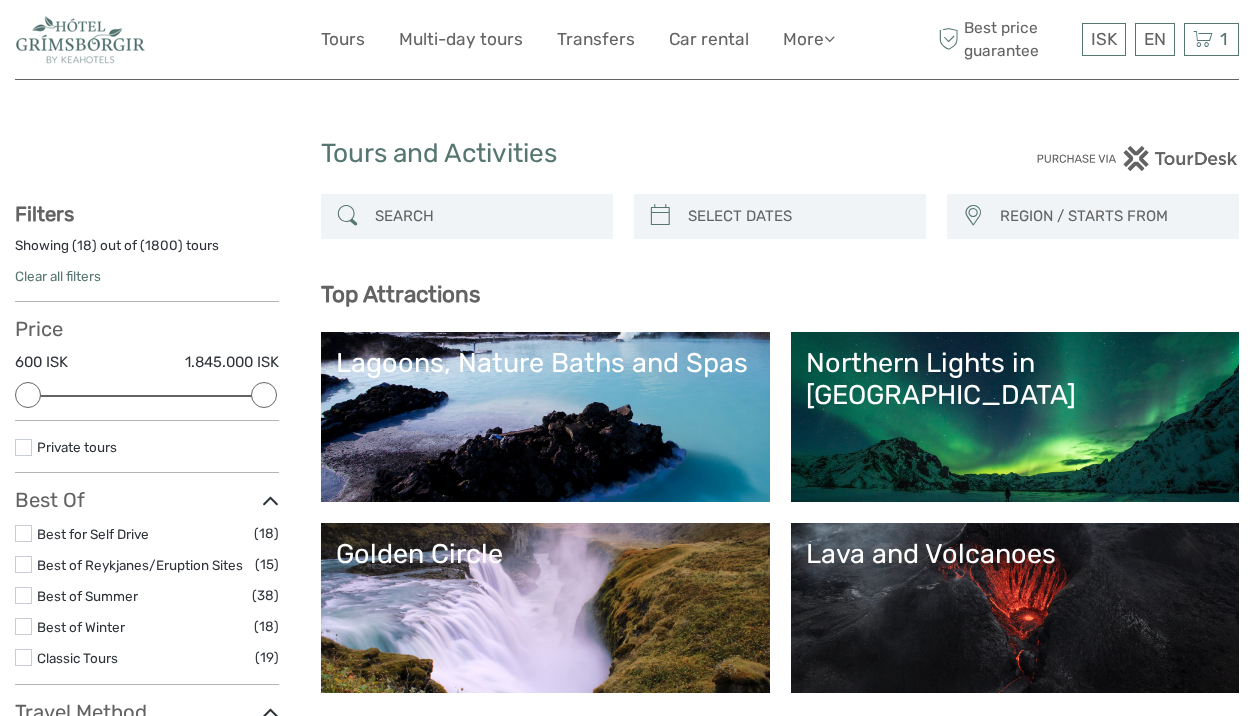 scroll, scrollTop: 0, scrollLeft: 0, axis: both 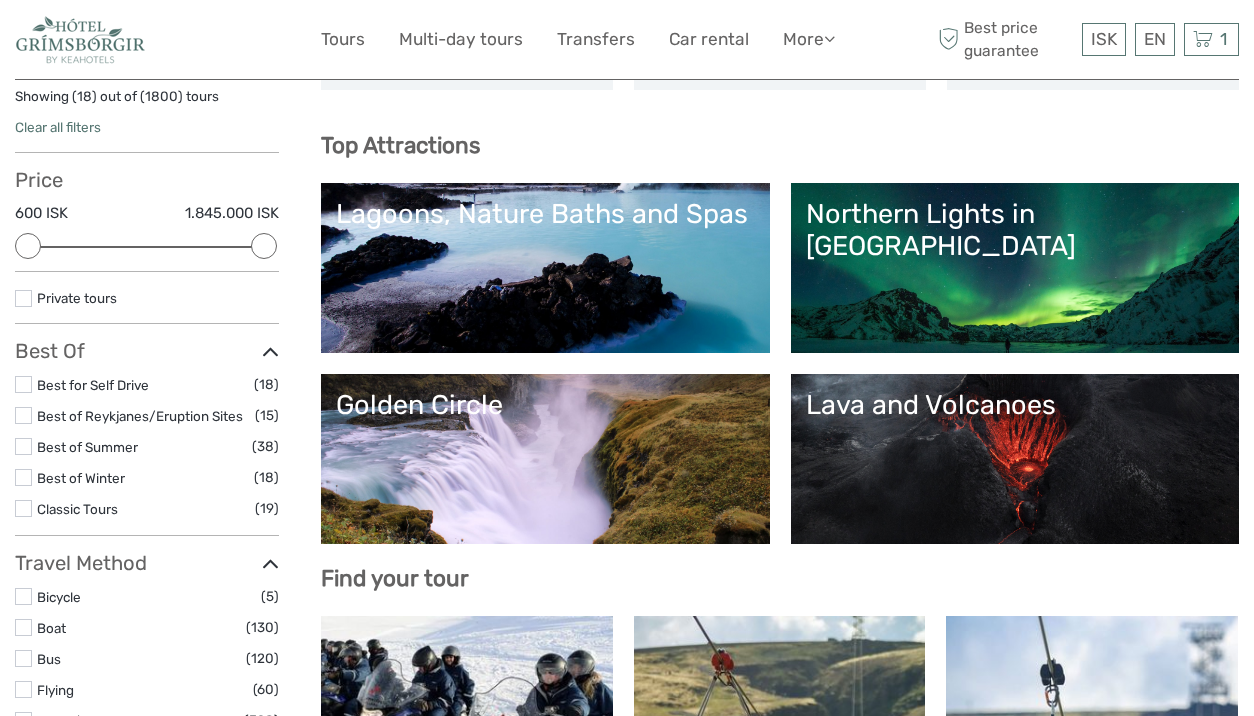 click on "Golden Circle" at bounding box center (545, 459) 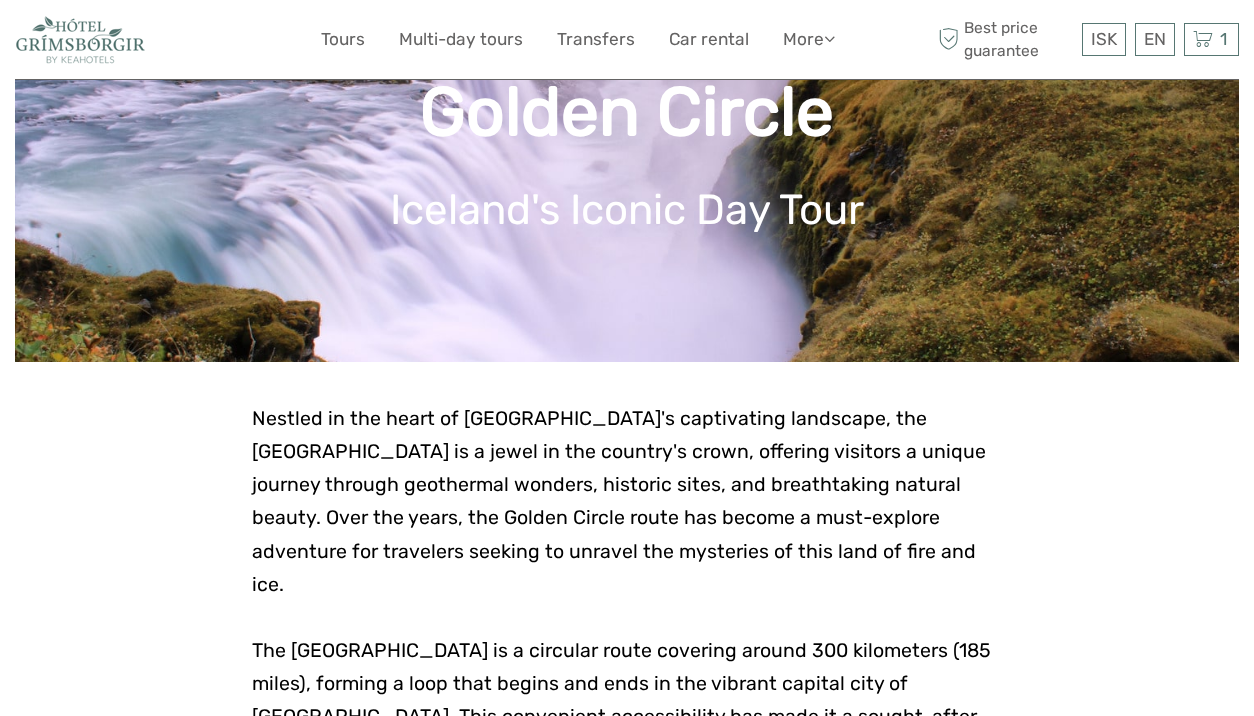 scroll, scrollTop: 337, scrollLeft: 0, axis: vertical 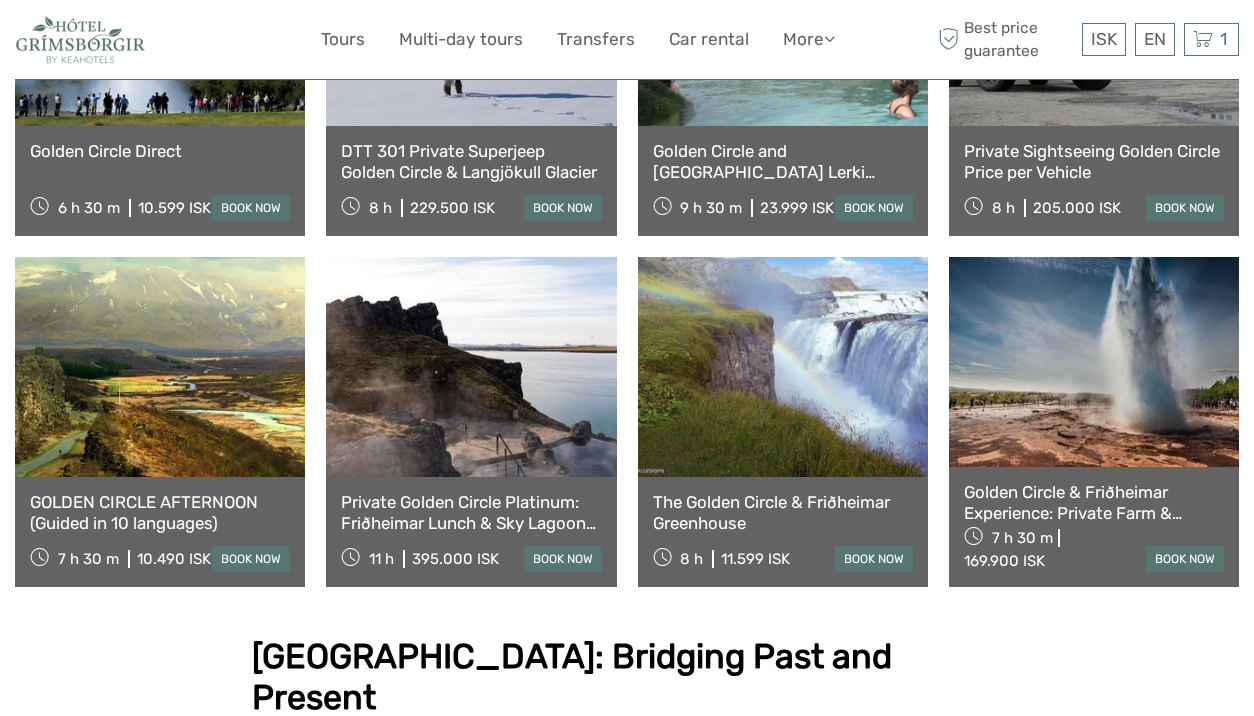click on "Golden Circle Direct
6 h 30 m
10.599 ISK
book now" at bounding box center (160, 181) 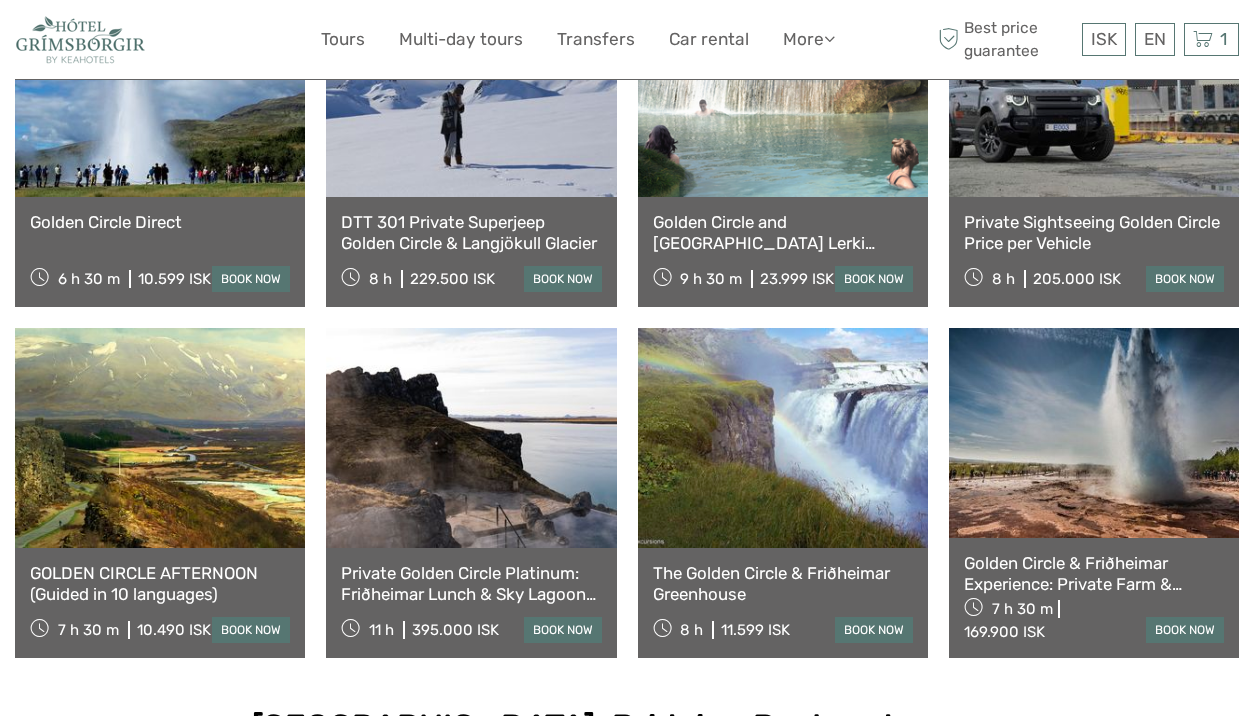 scroll, scrollTop: 1523, scrollLeft: 0, axis: vertical 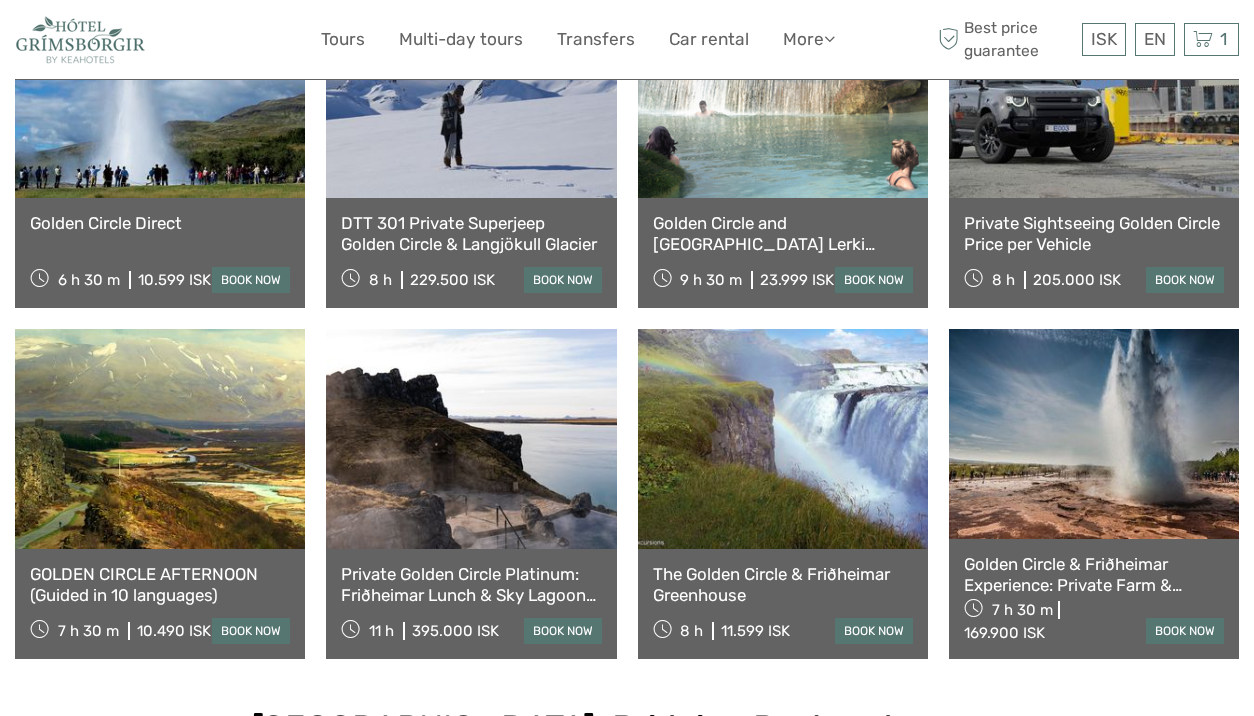 click at bounding box center (160, 88) 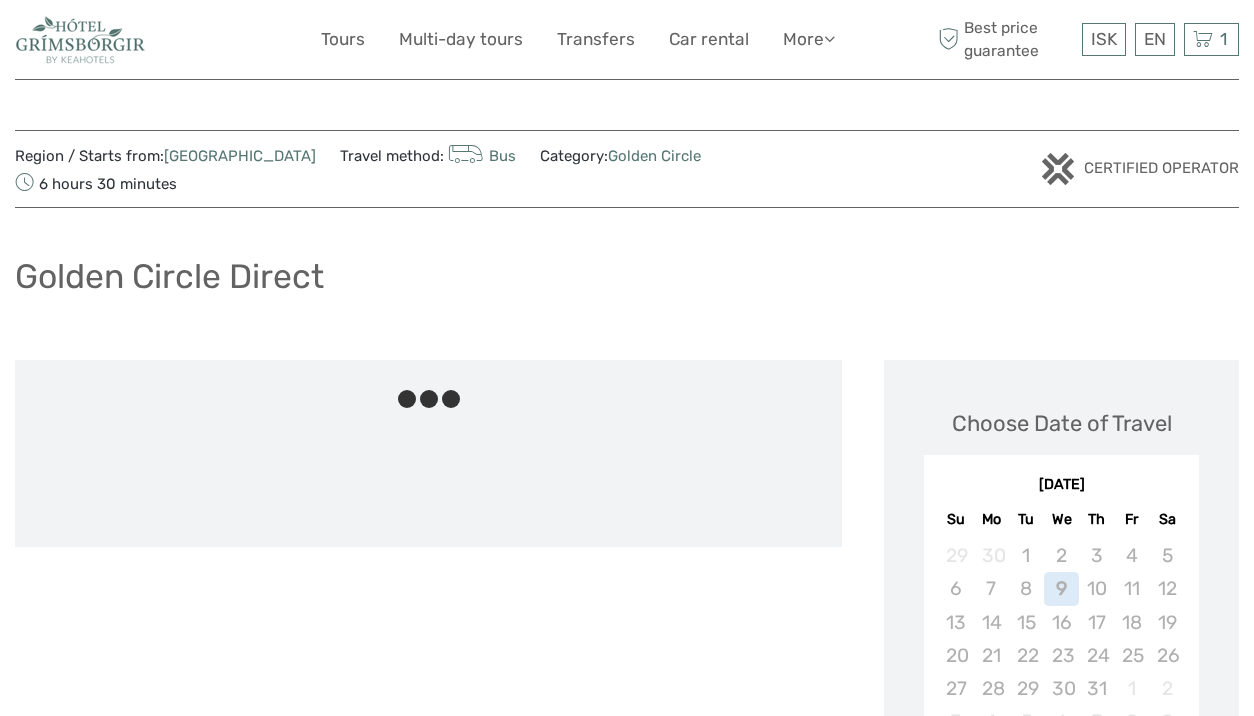 scroll, scrollTop: 0, scrollLeft: 0, axis: both 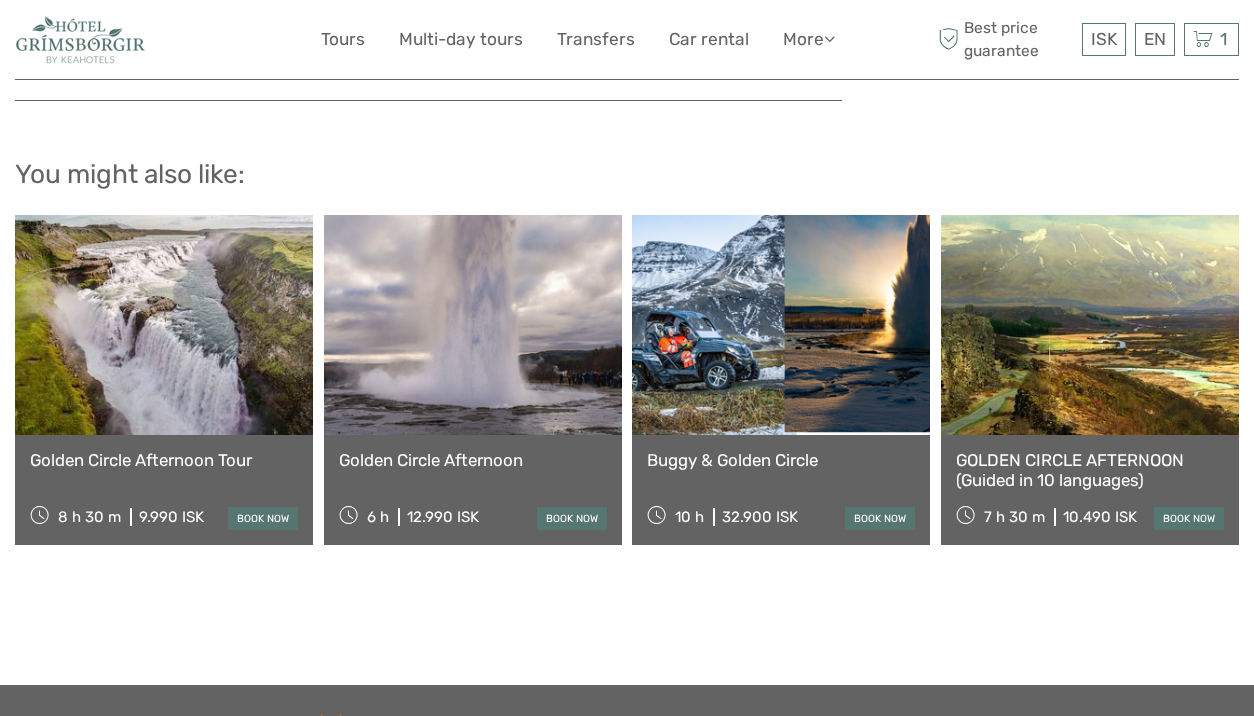 click at bounding box center [473, 325] 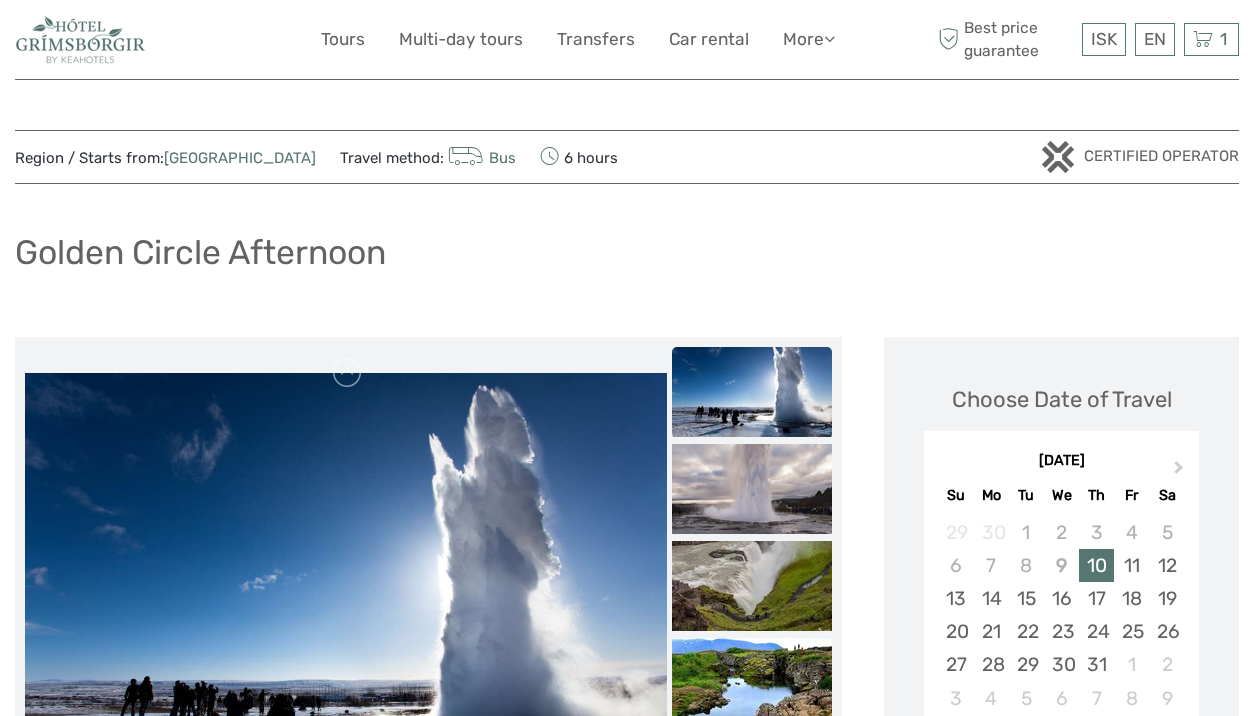 scroll, scrollTop: 76, scrollLeft: 0, axis: vertical 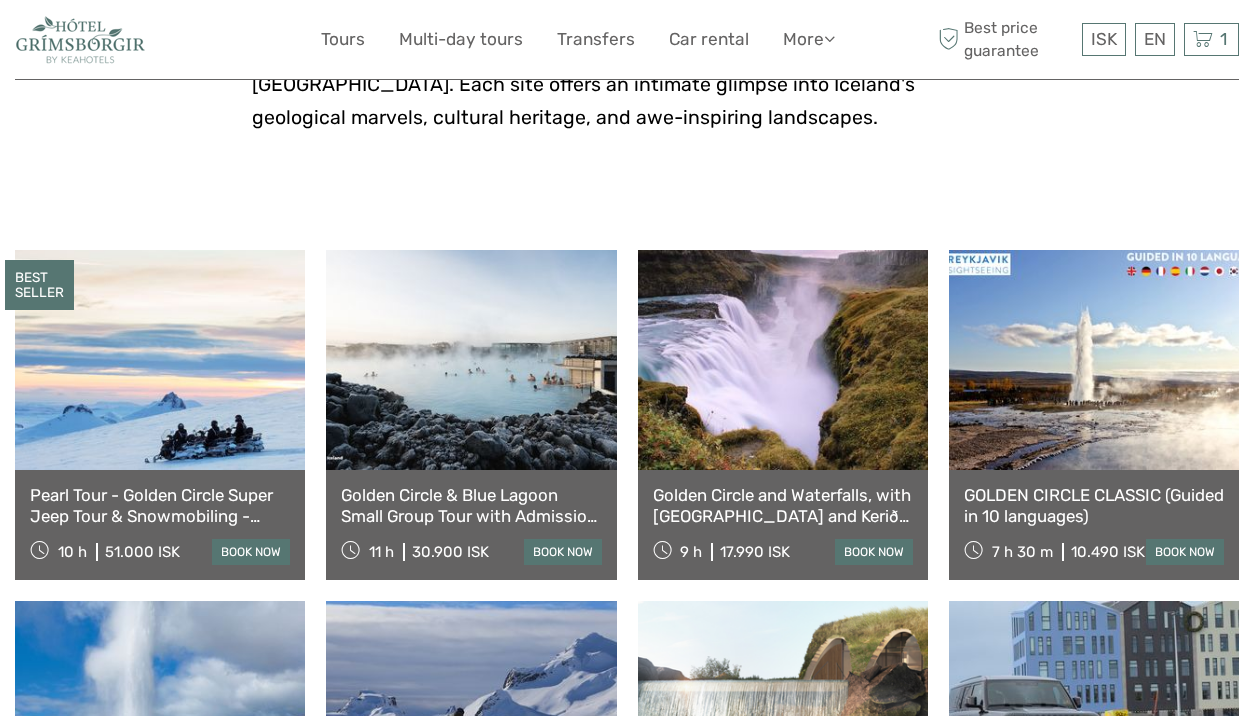 click at bounding box center [1094, 360] 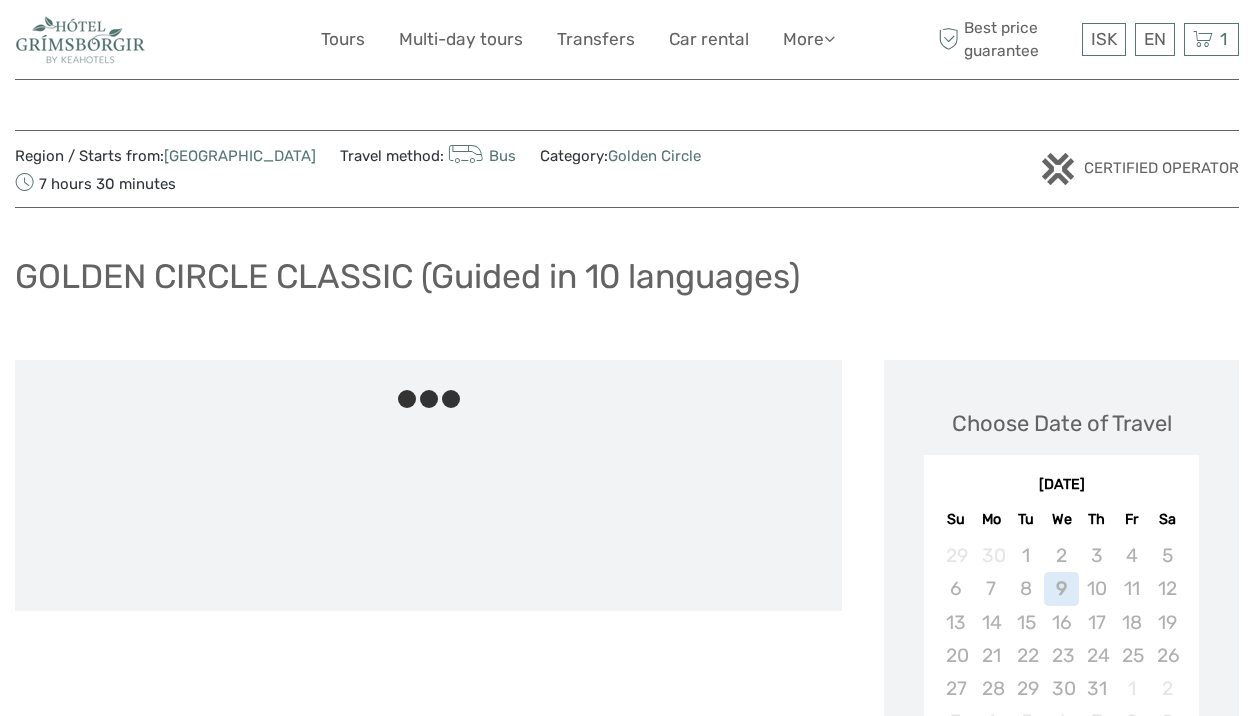 scroll, scrollTop: 0, scrollLeft: 0, axis: both 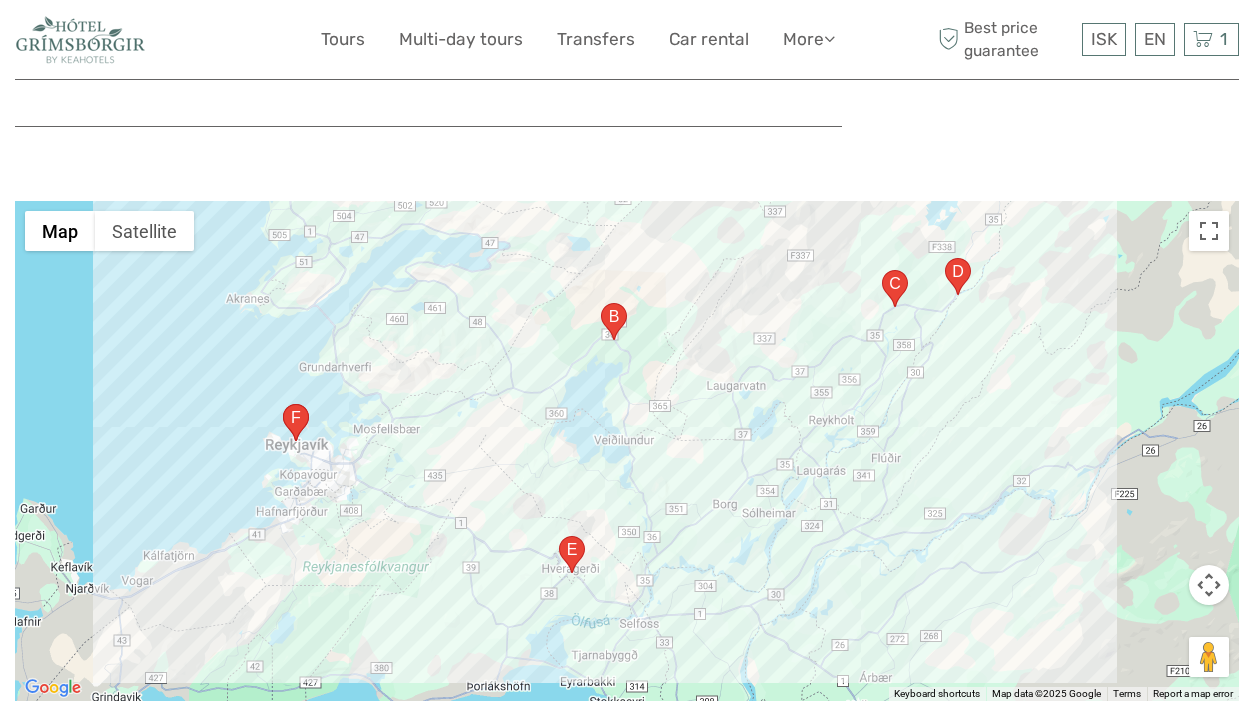 click at bounding box center (559, 536) 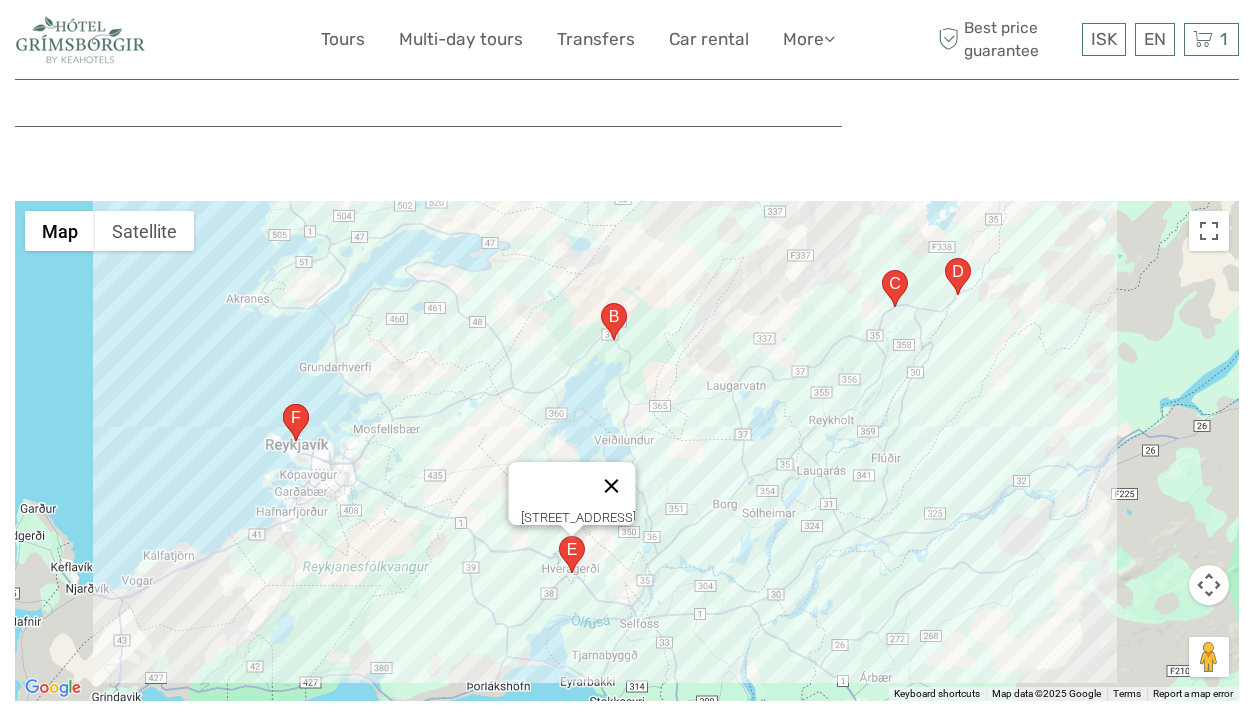click at bounding box center [612, 486] 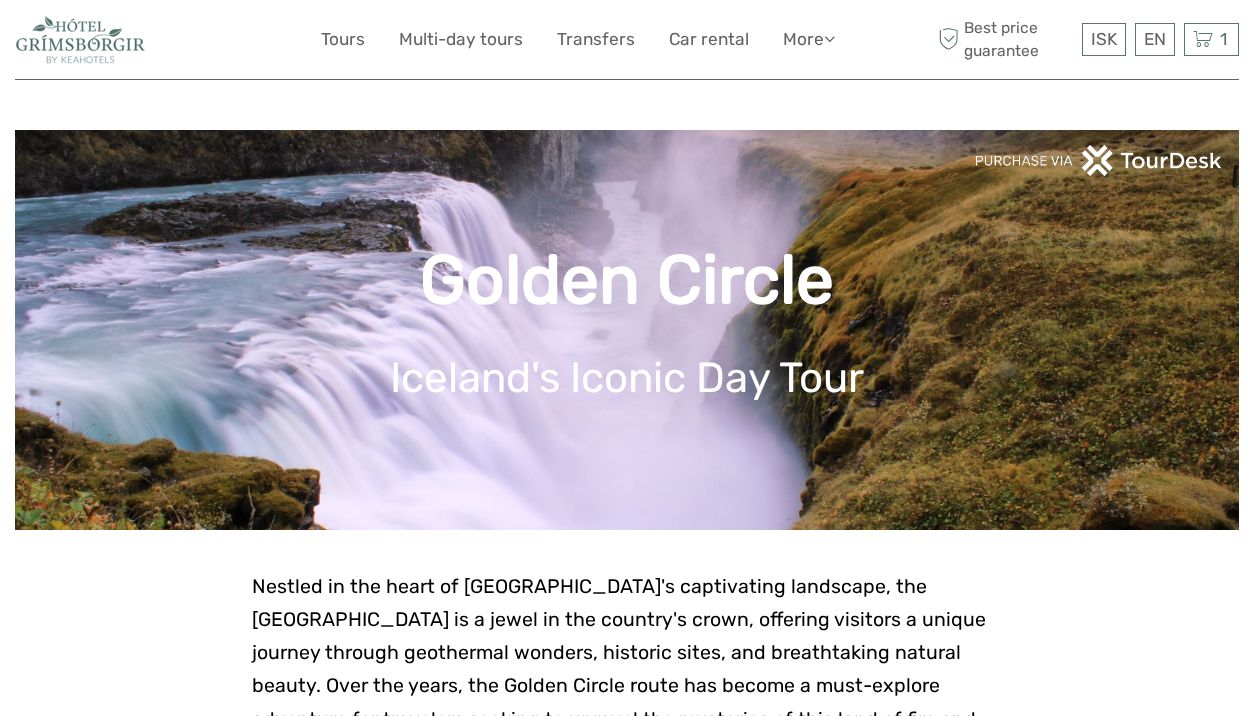 scroll, scrollTop: 900, scrollLeft: 0, axis: vertical 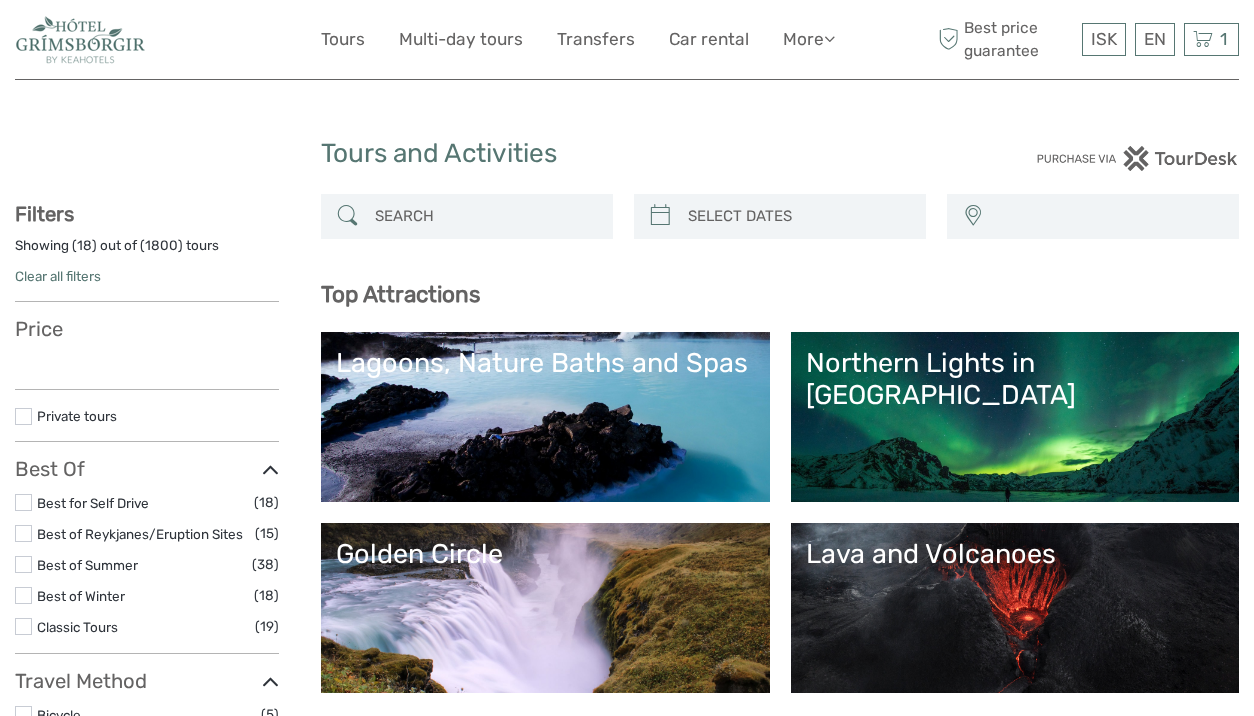 select 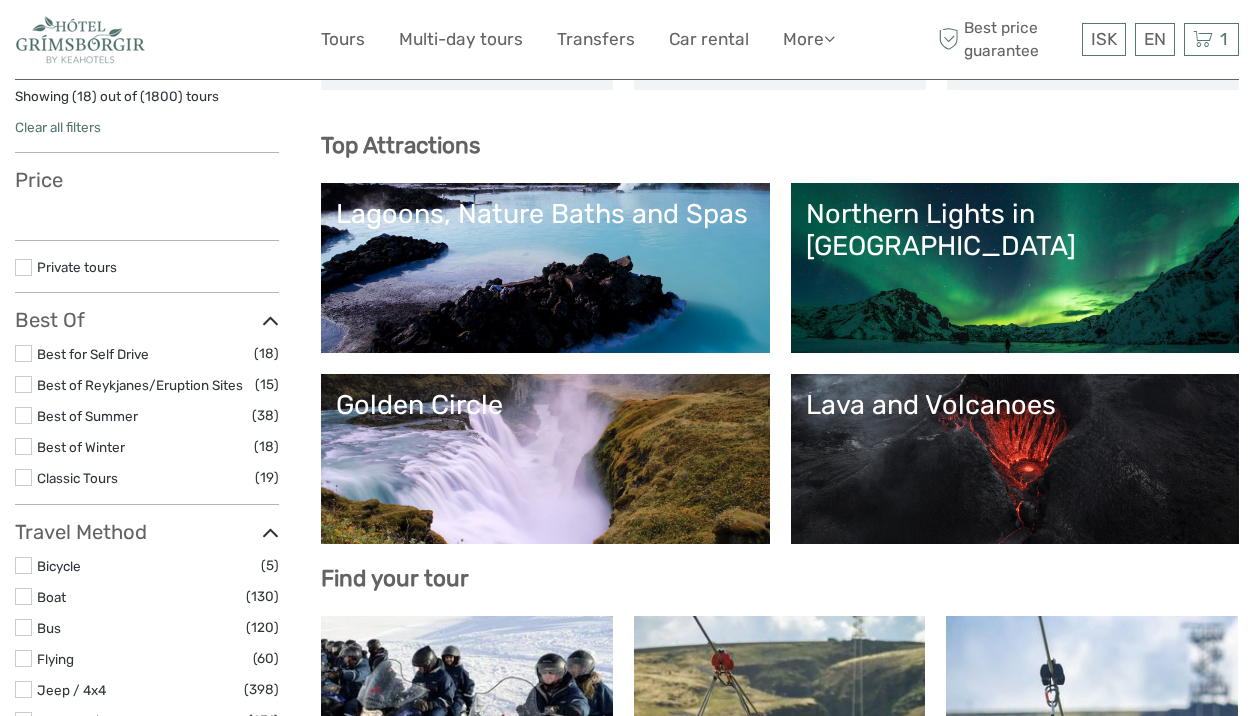 select 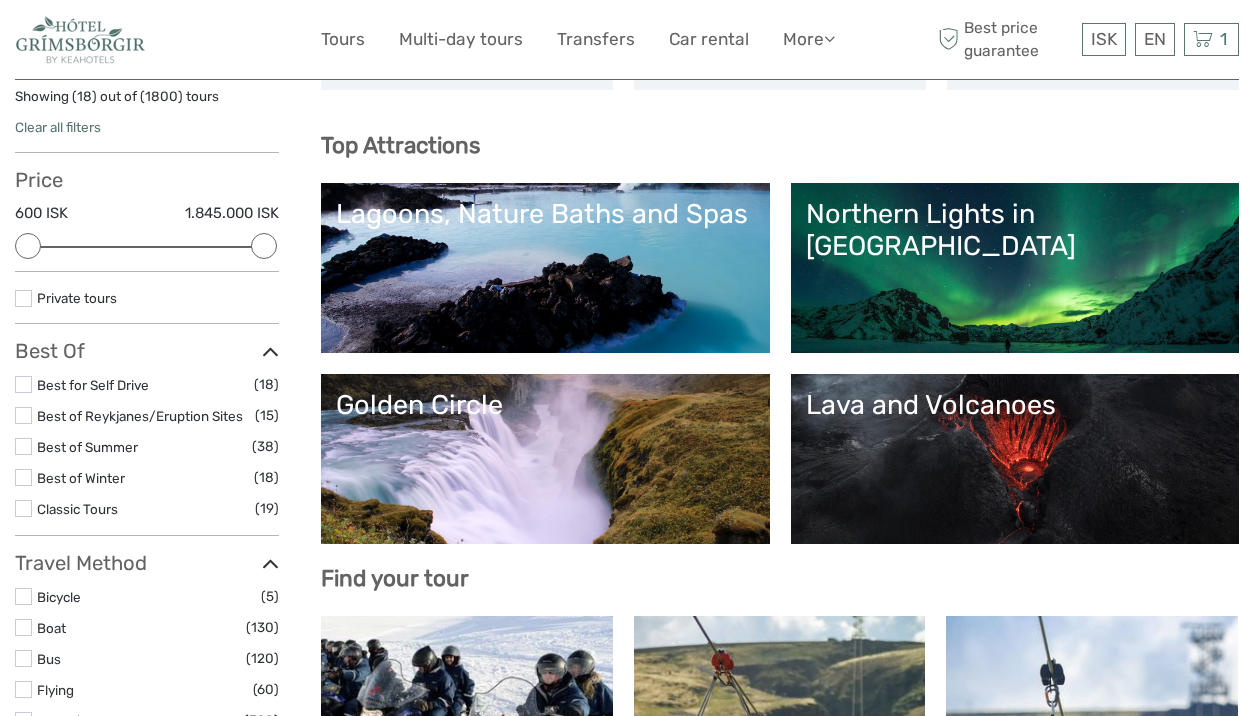 scroll, scrollTop: 0, scrollLeft: 0, axis: both 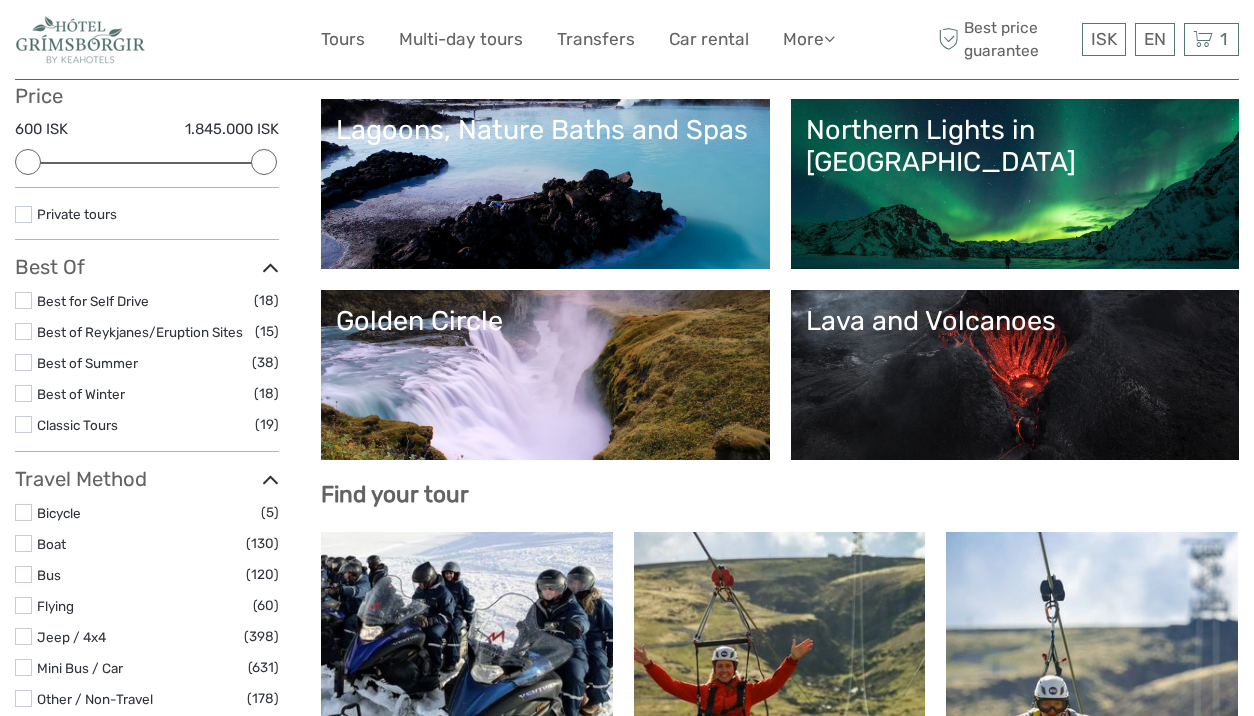 click on "Lava and Volcanoes" at bounding box center (1015, 321) 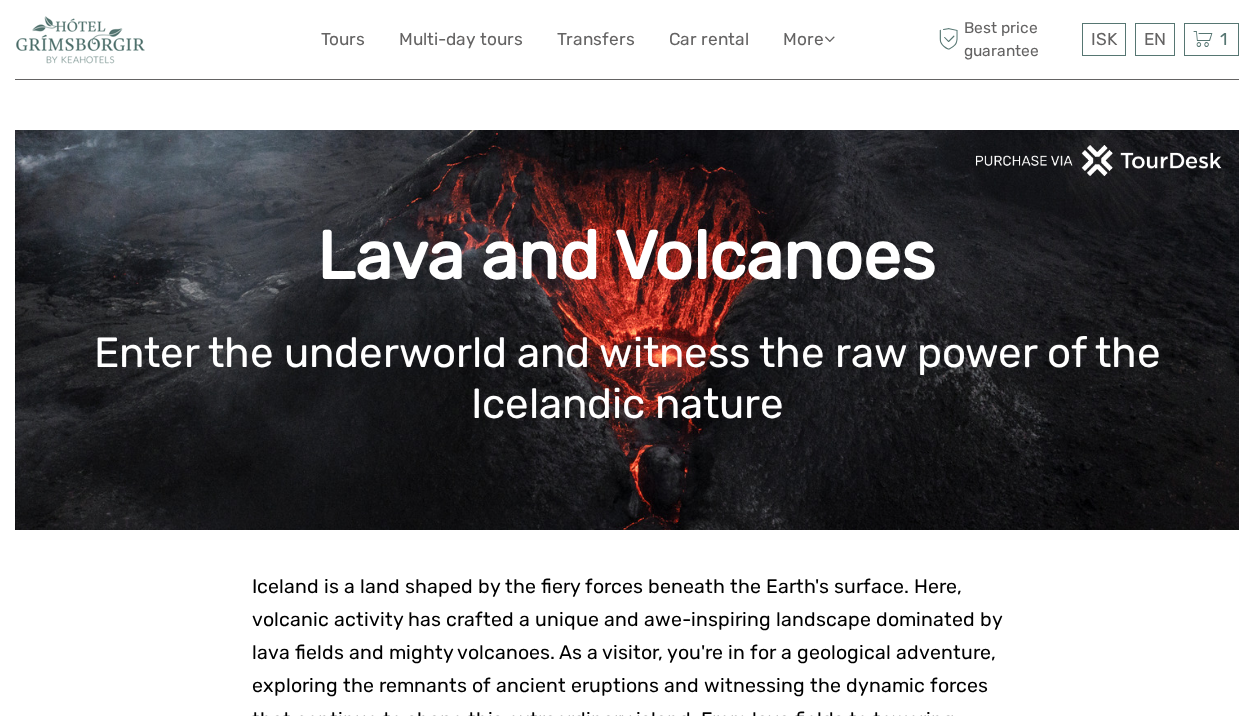 scroll, scrollTop: 0, scrollLeft: 0, axis: both 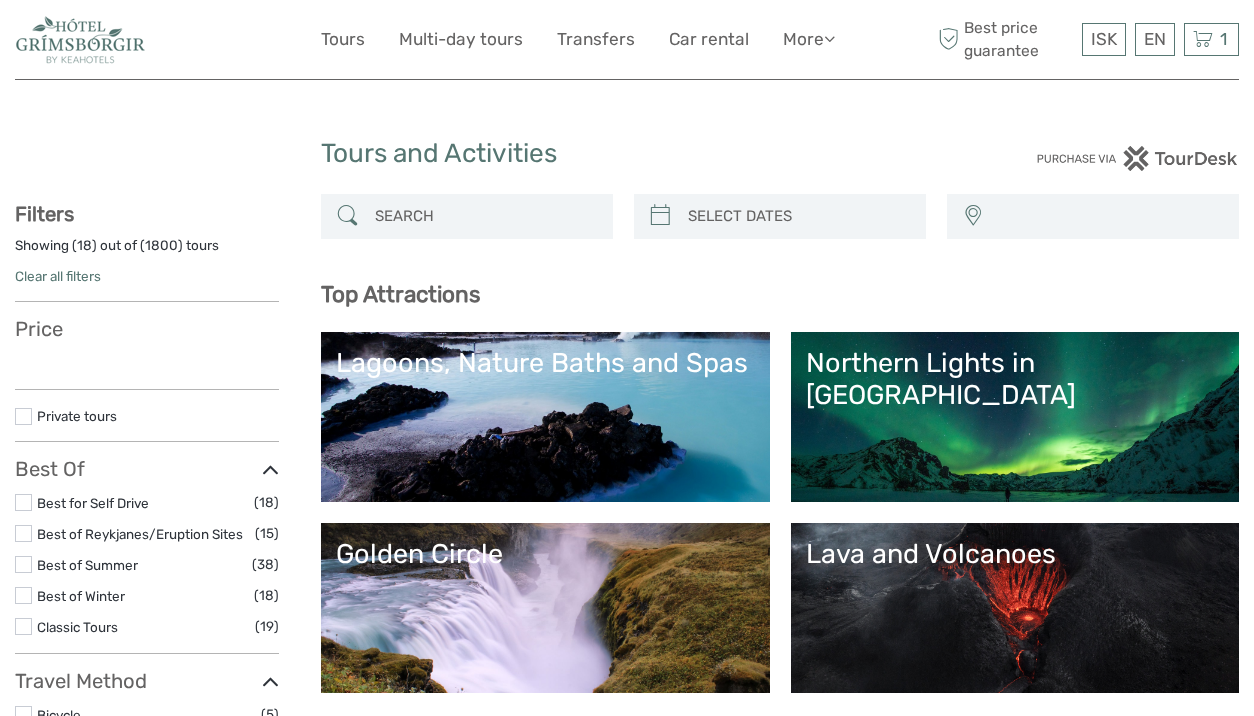 select 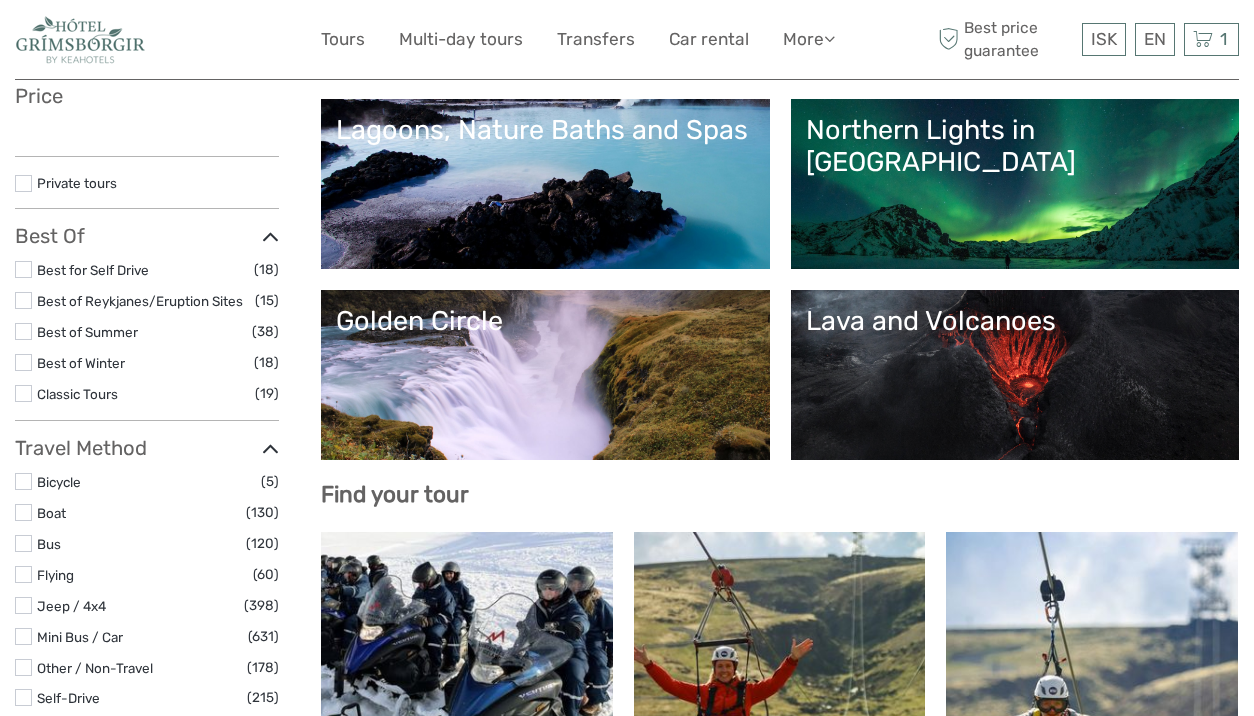 select 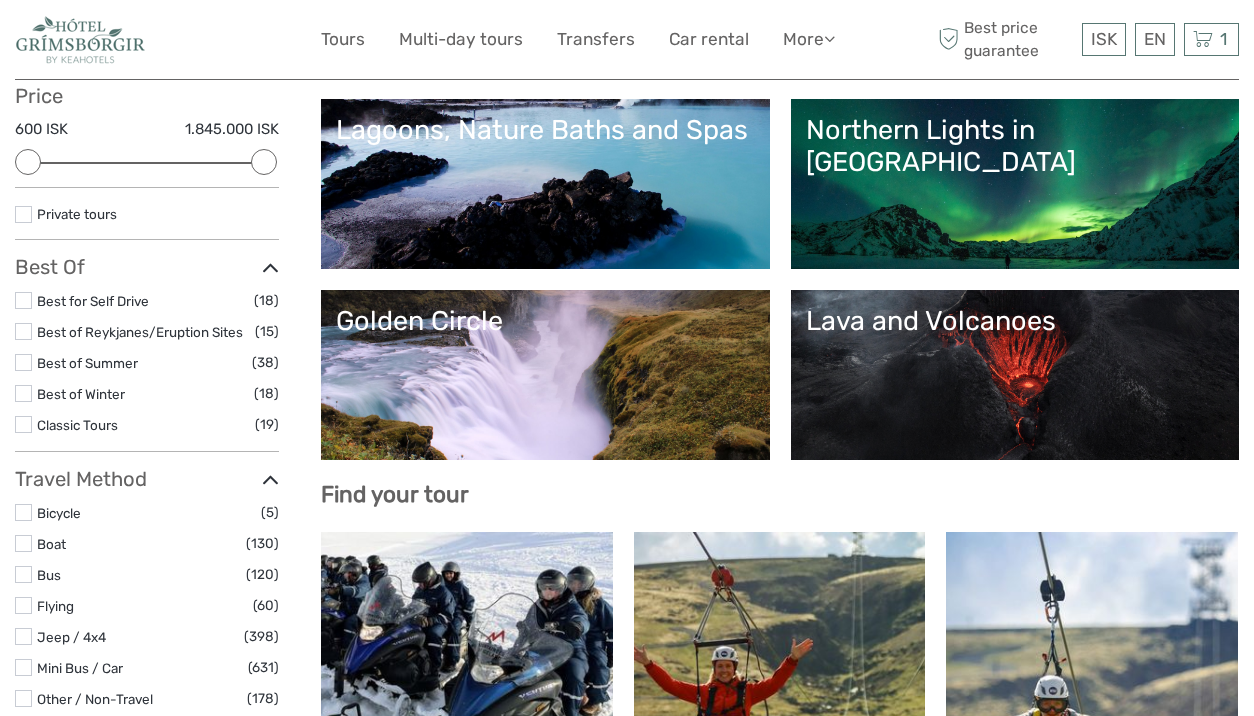 scroll, scrollTop: 0, scrollLeft: 0, axis: both 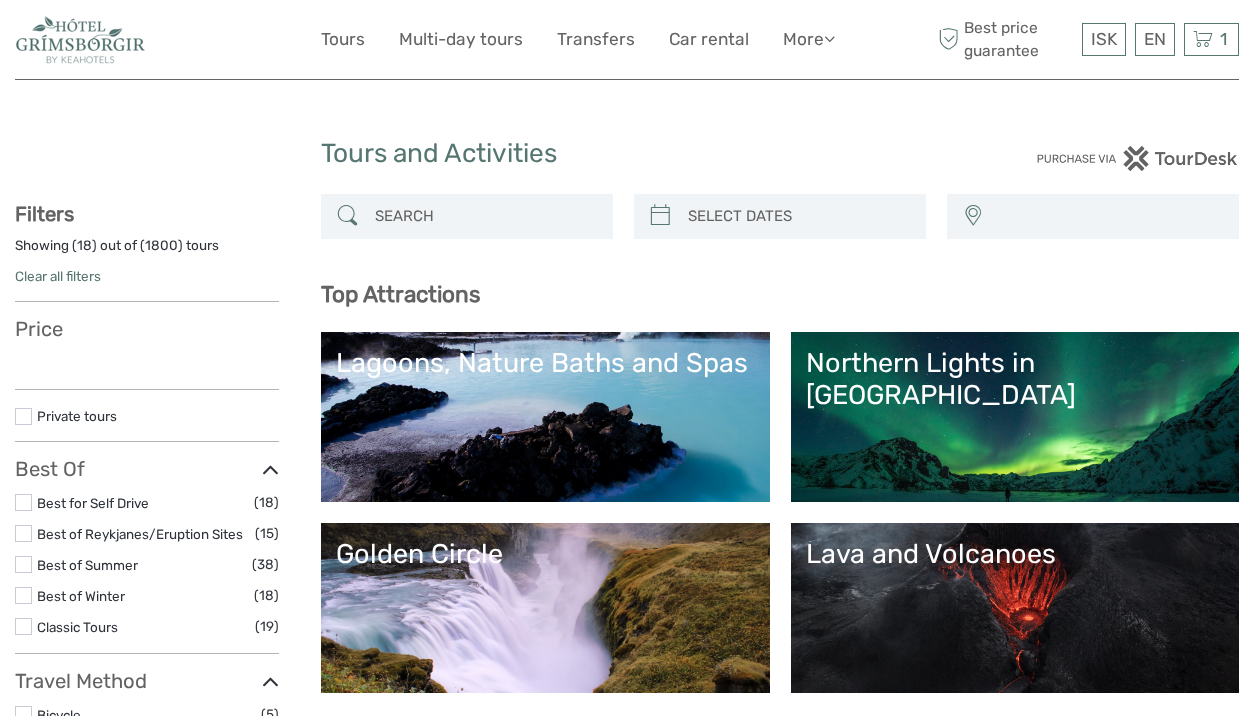 select 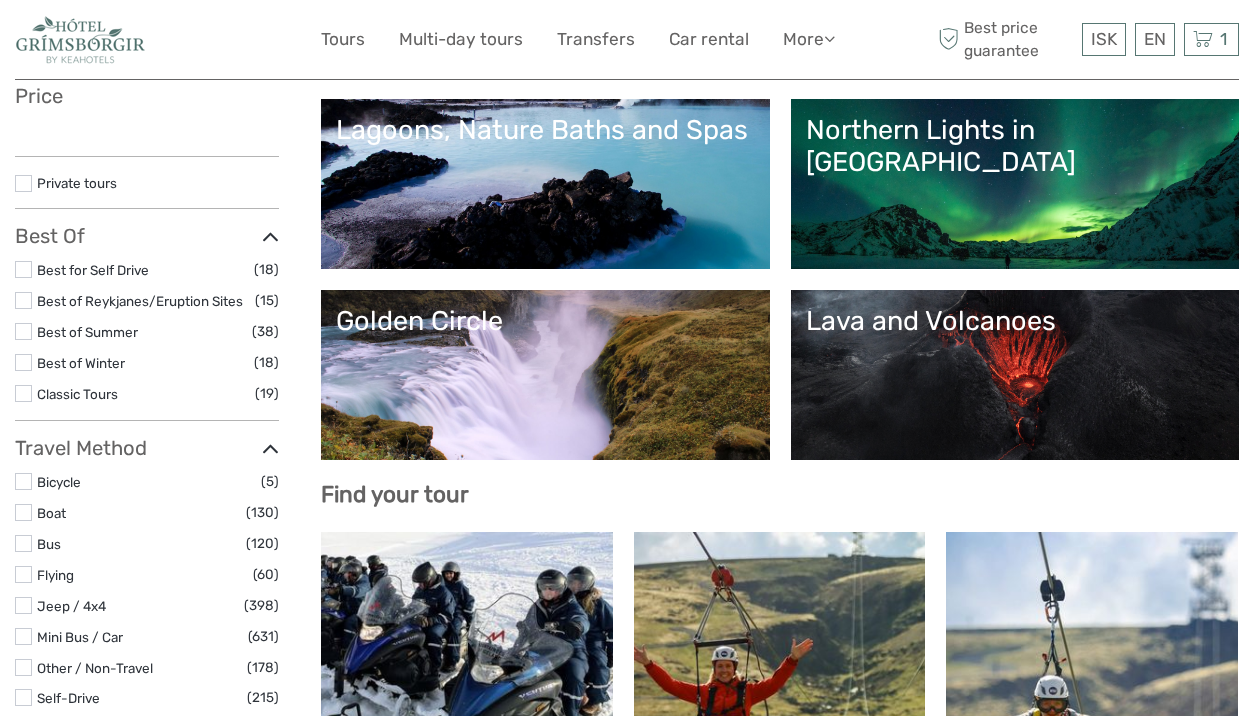 select 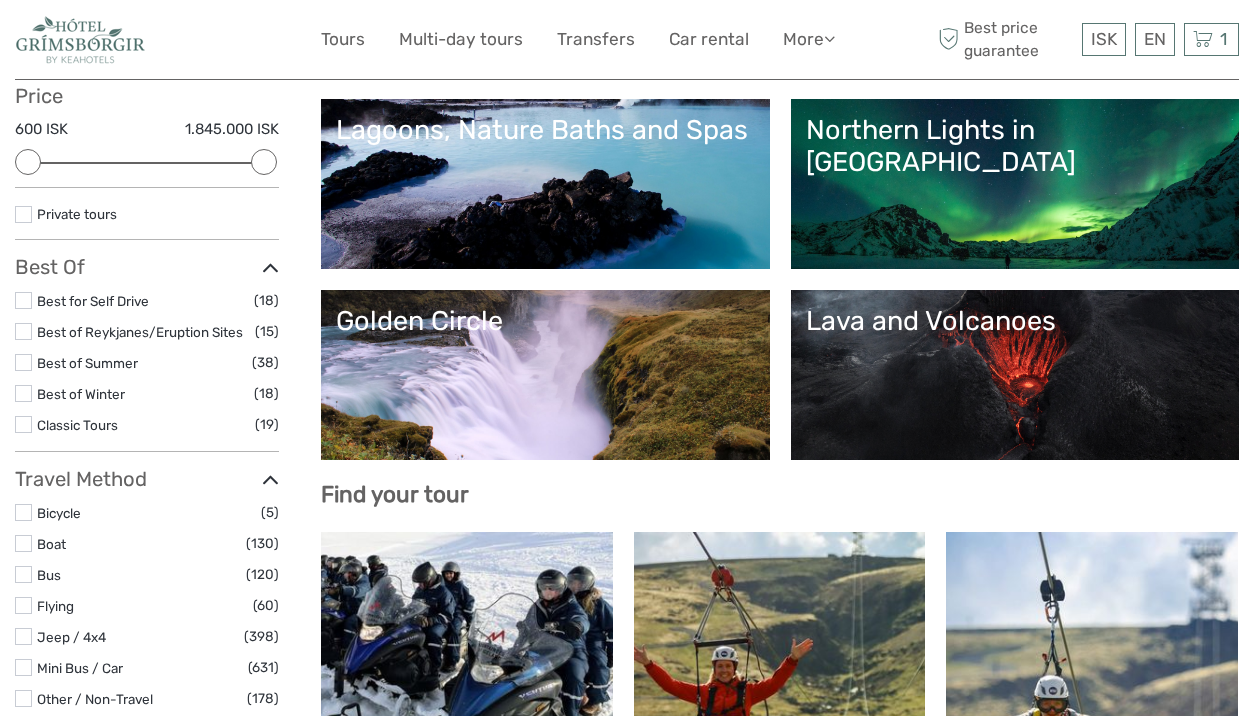 scroll, scrollTop: 0, scrollLeft: 0, axis: both 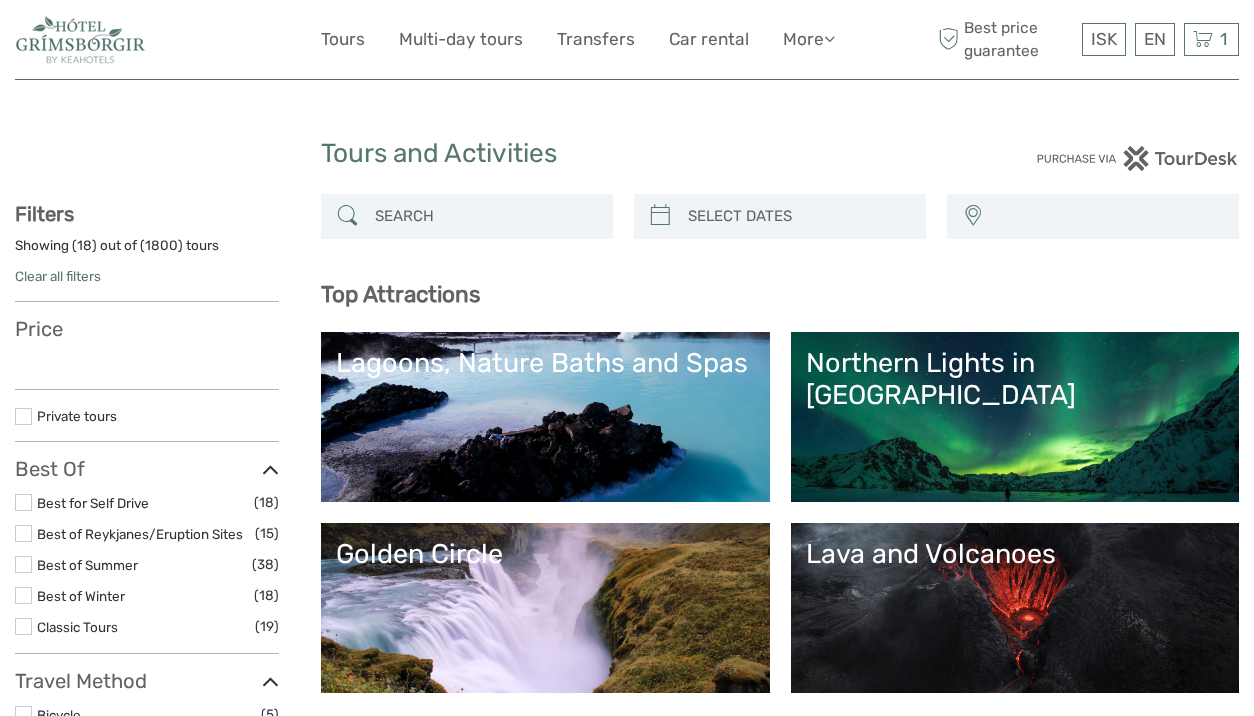 select 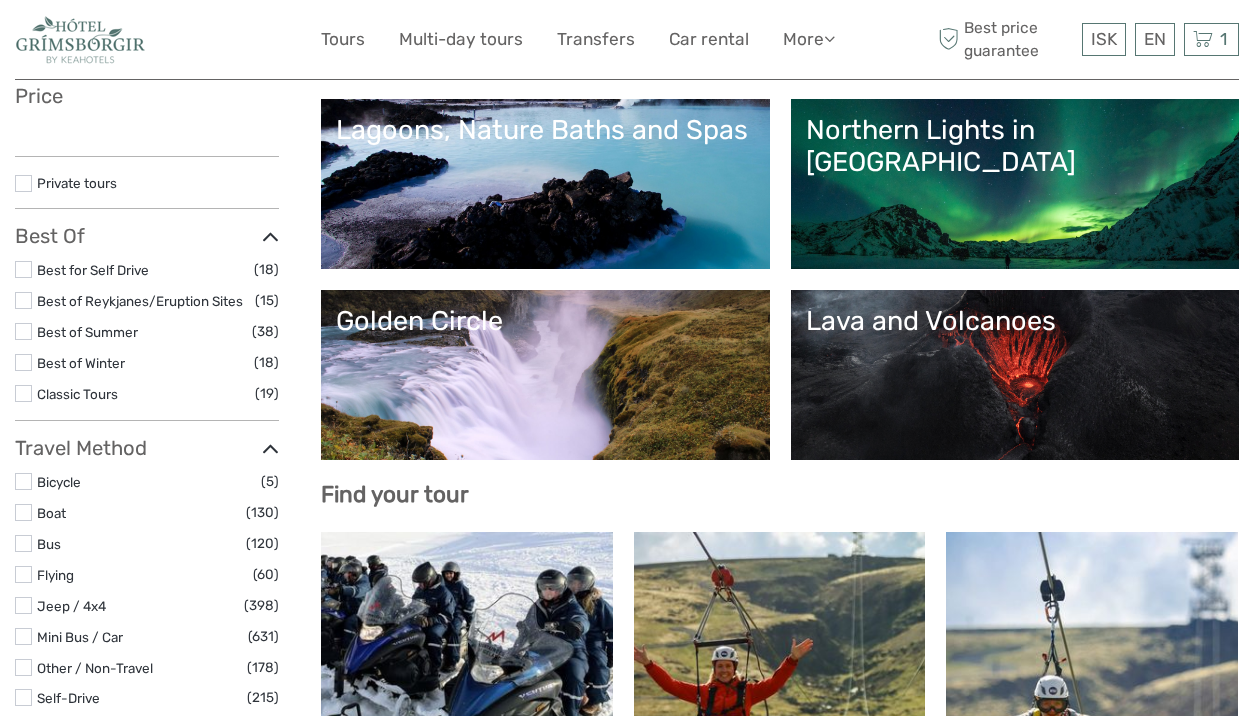 select 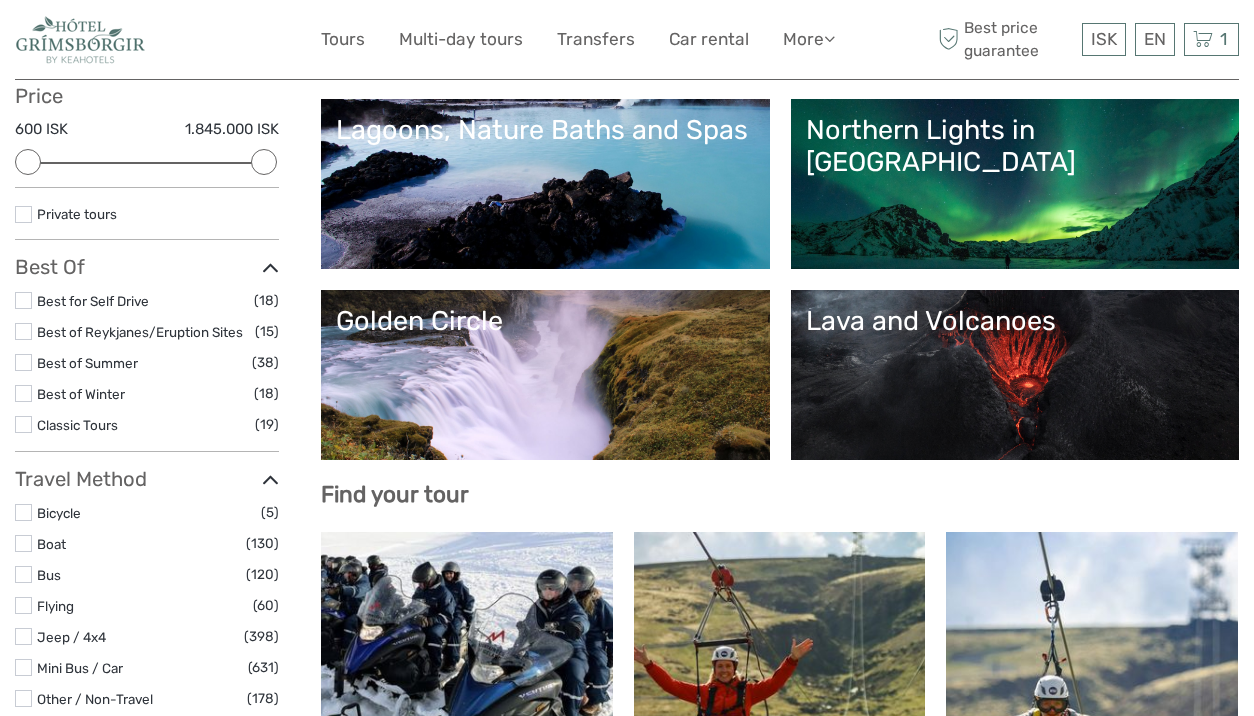 scroll, scrollTop: 0, scrollLeft: 0, axis: both 